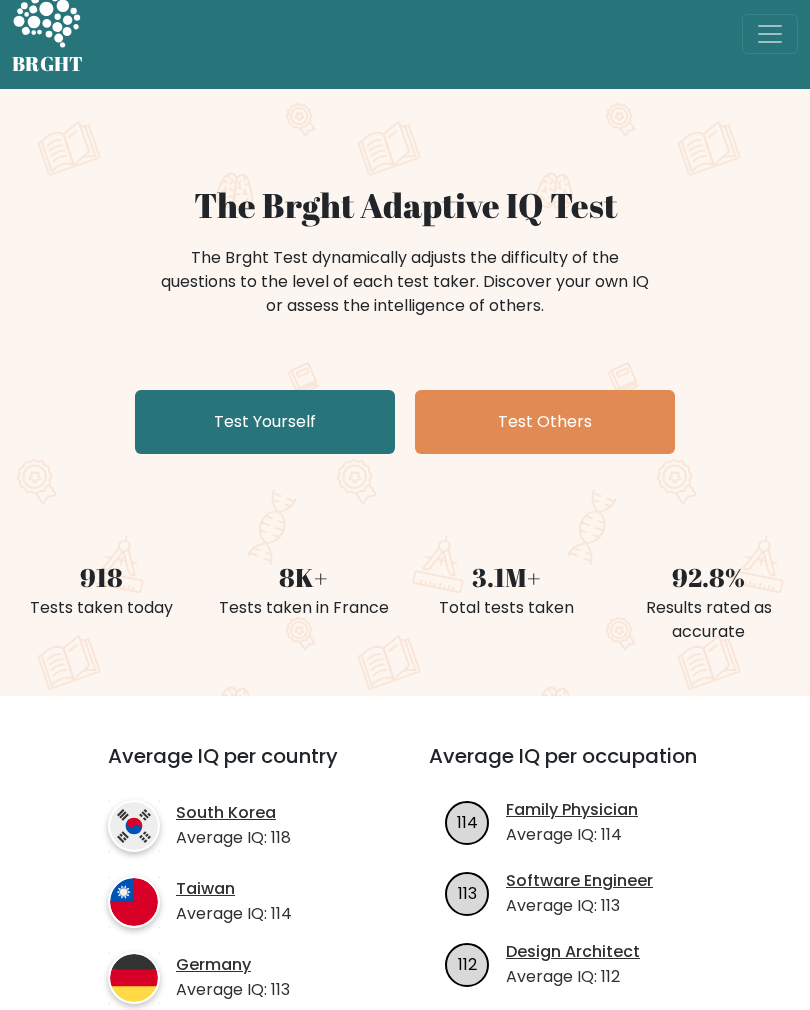 scroll, scrollTop: 25, scrollLeft: 0, axis: vertical 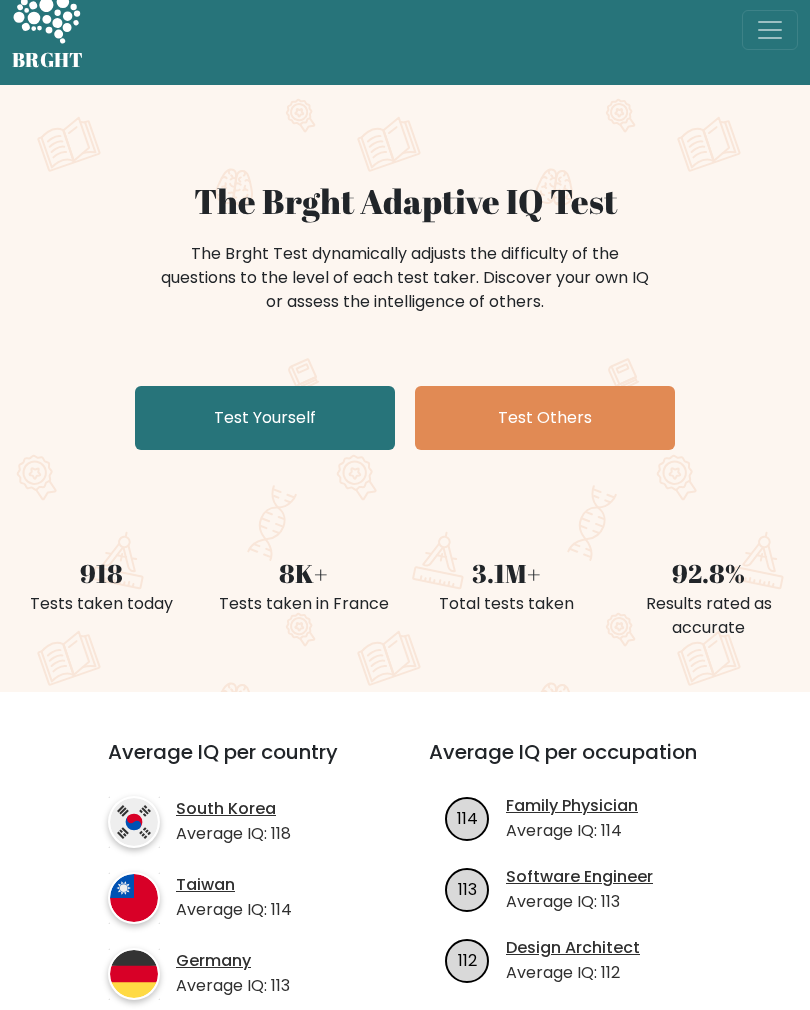 click on "The Brght Adaptive IQ Test
The Brght Test dynamically adjusts the difficulty of the questions to the level of each test taker. Discover your own IQ or assess the intelligence of others.
Test Yourself
Test Others" at bounding box center [405, 319] 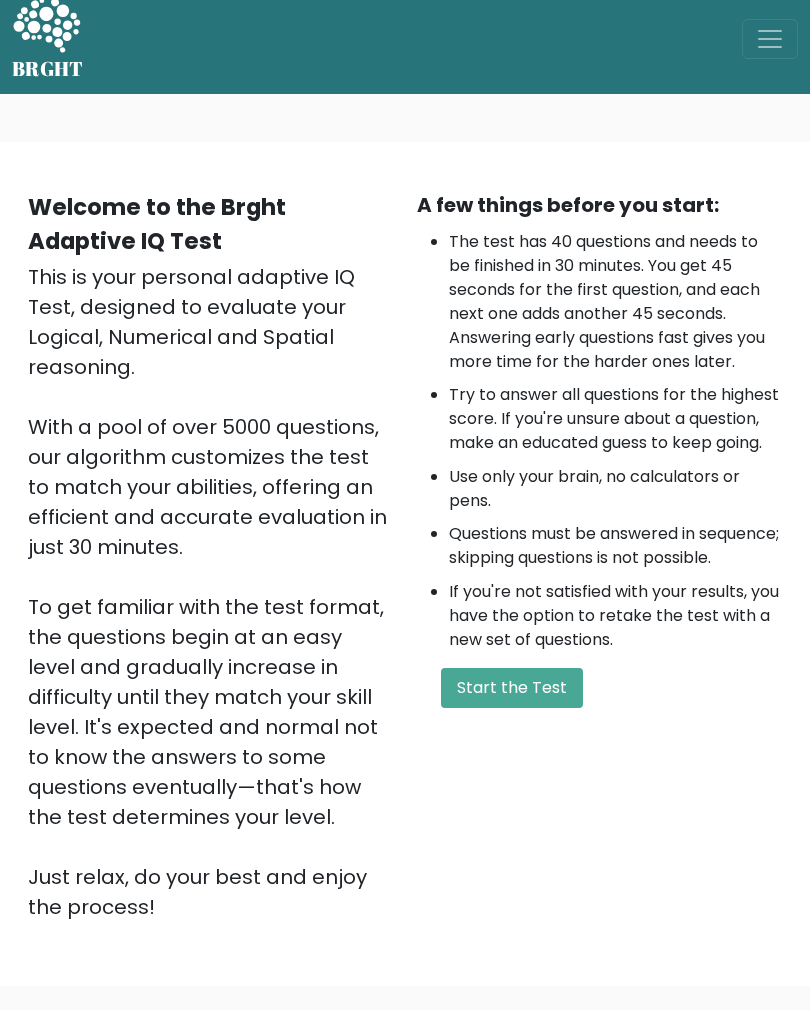 scroll, scrollTop: 17, scrollLeft: 0, axis: vertical 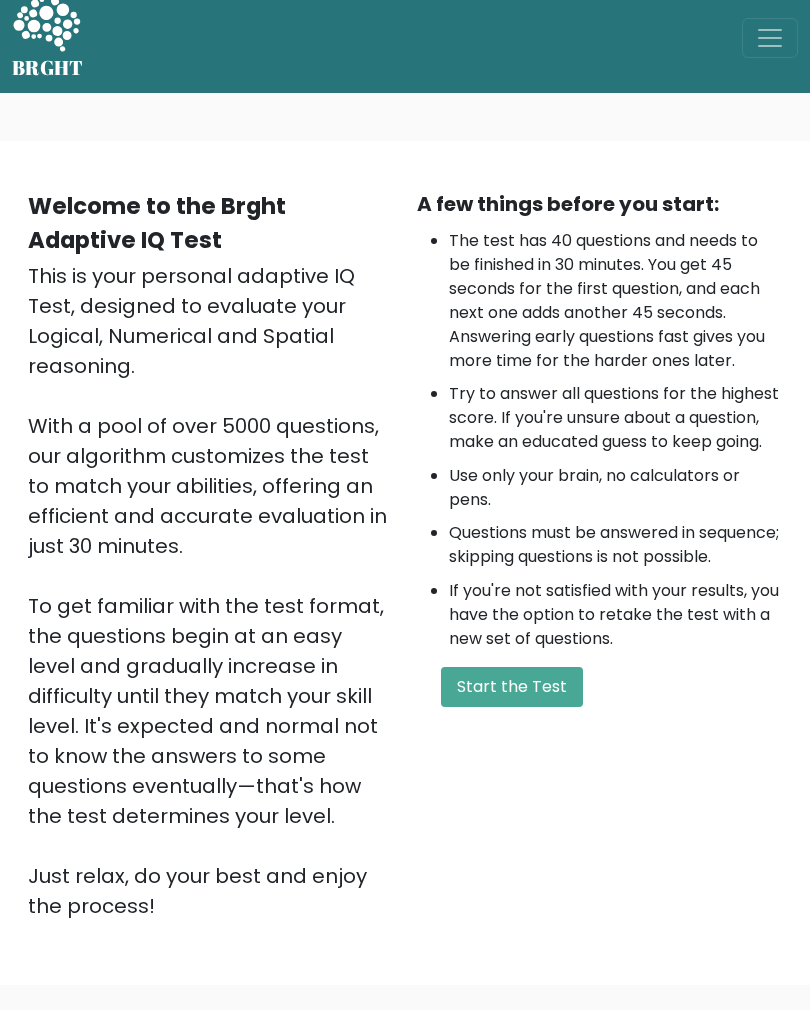 click on "A few things before you start:
The test has 40 questions and needs to be finished in 30 minutes. You get 45 seconds for the first question, and each next one adds another 45 seconds. Answering early questions fast gives you more time for the harder ones later.
Try to answer all questions for the highest score. If you're unsure about a question, make an educated guess to keep going.
Use only your brain, no calculators or pens.
Questions must be answered in sequence; skipping questions is not possible.
If you're not satisfied with your results, you have the option to retake the test with a new set of questions.
Start the Test" at bounding box center (599, 555) 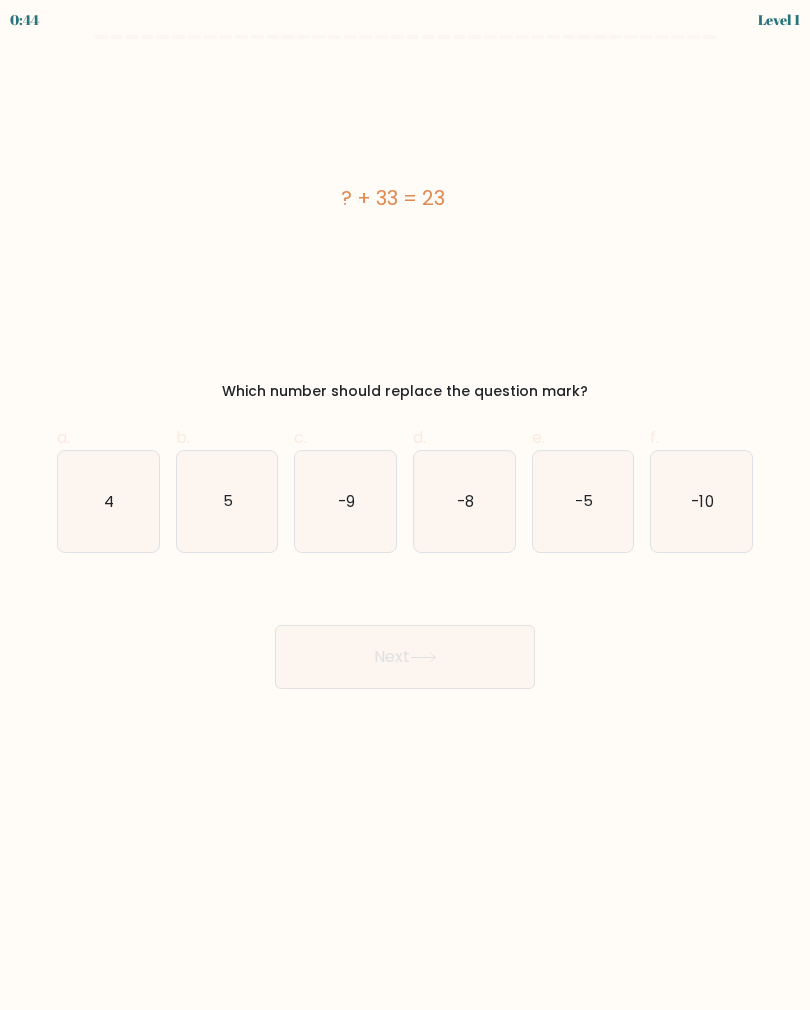scroll, scrollTop: 0, scrollLeft: 0, axis: both 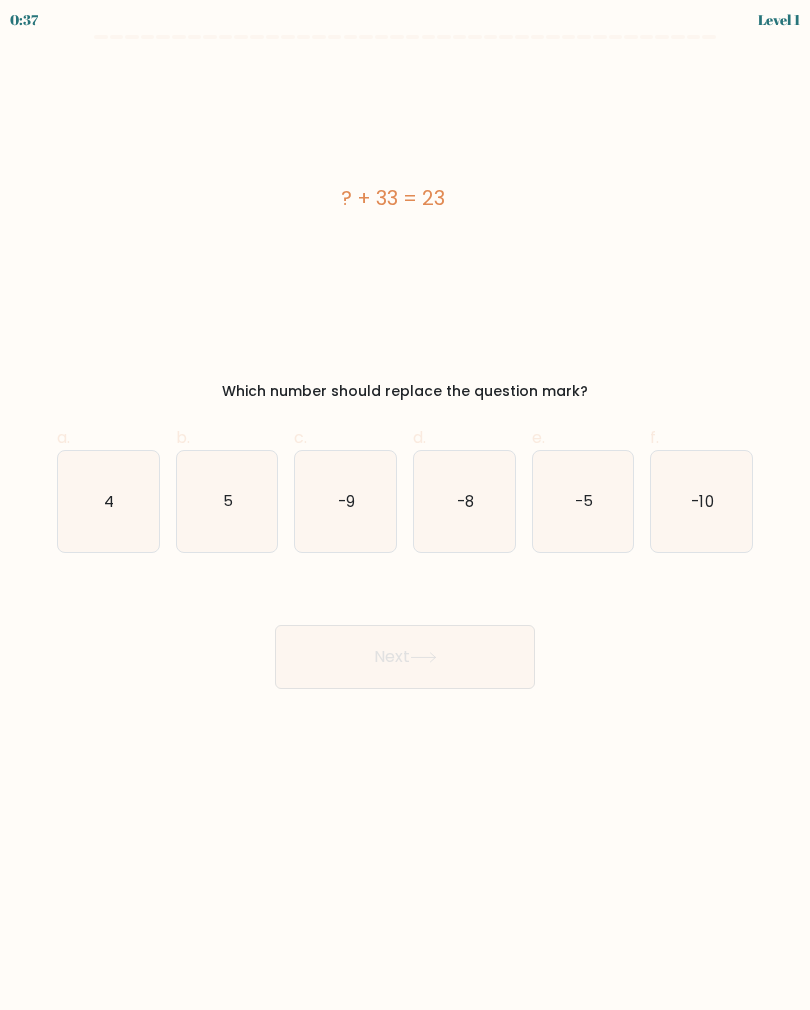 click on "-10" 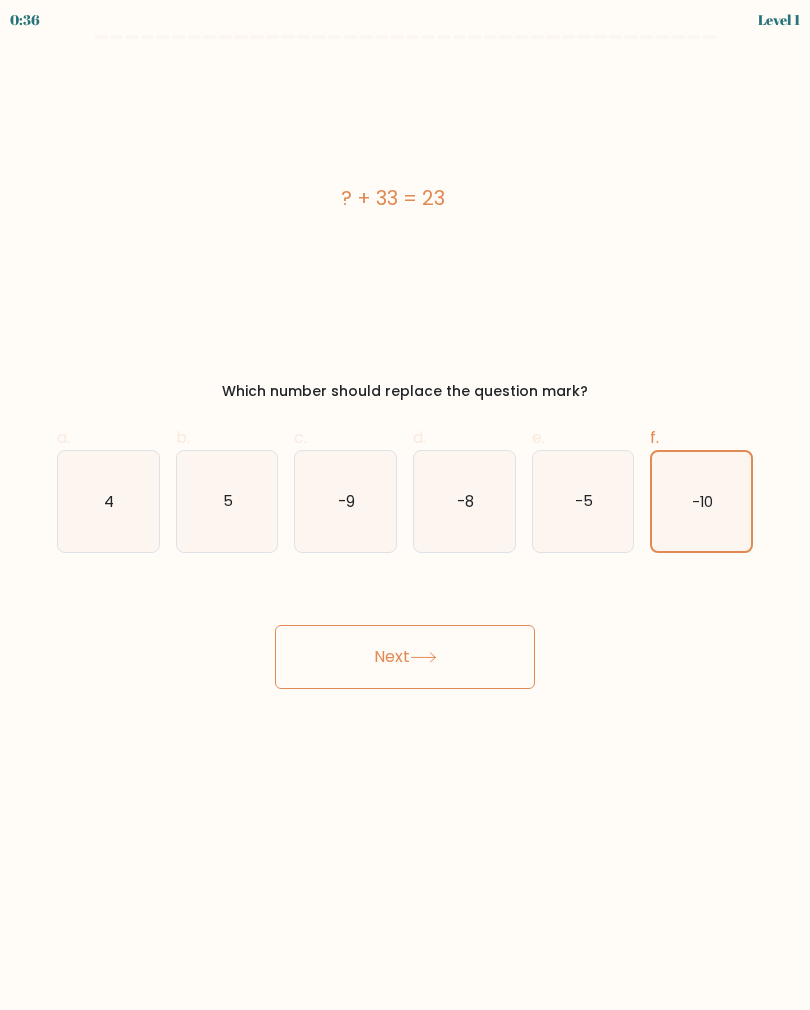 click on "Next" at bounding box center [405, 657] 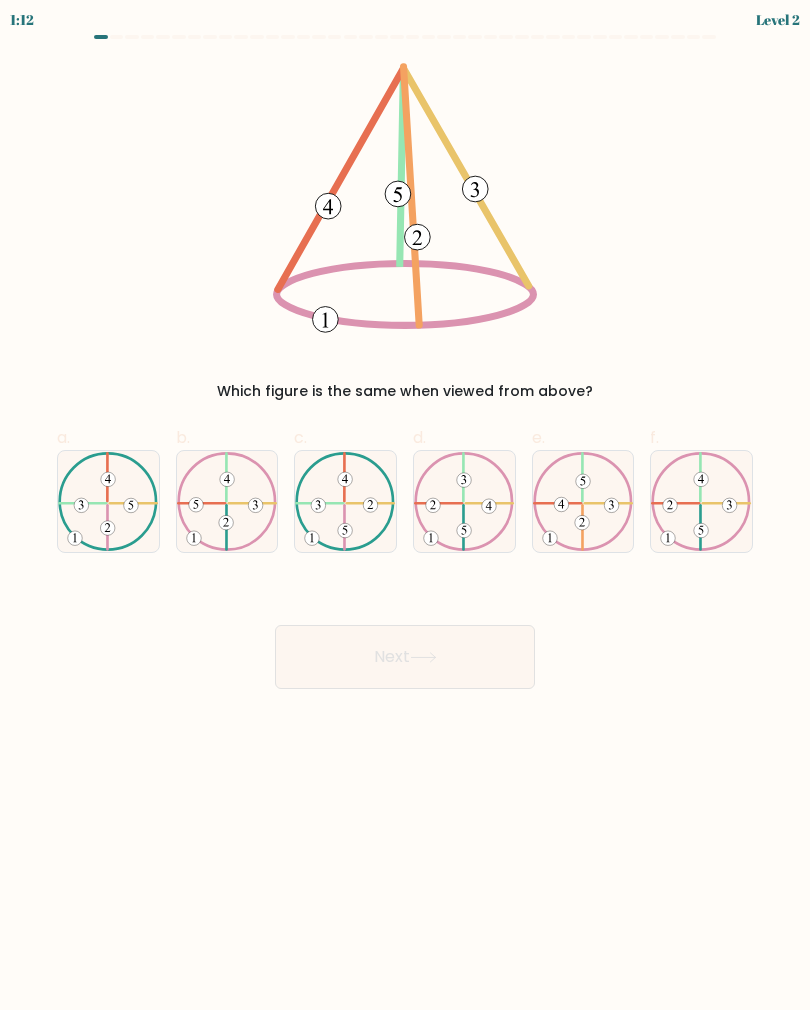 click 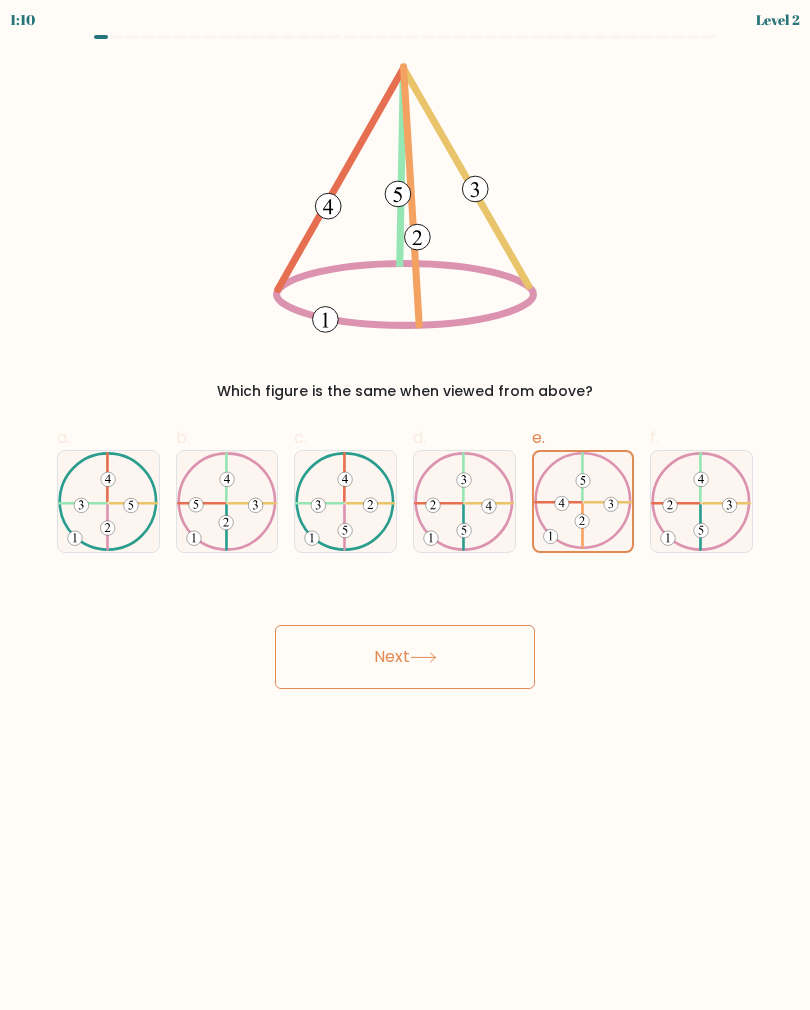 click on "Next" at bounding box center [405, 657] 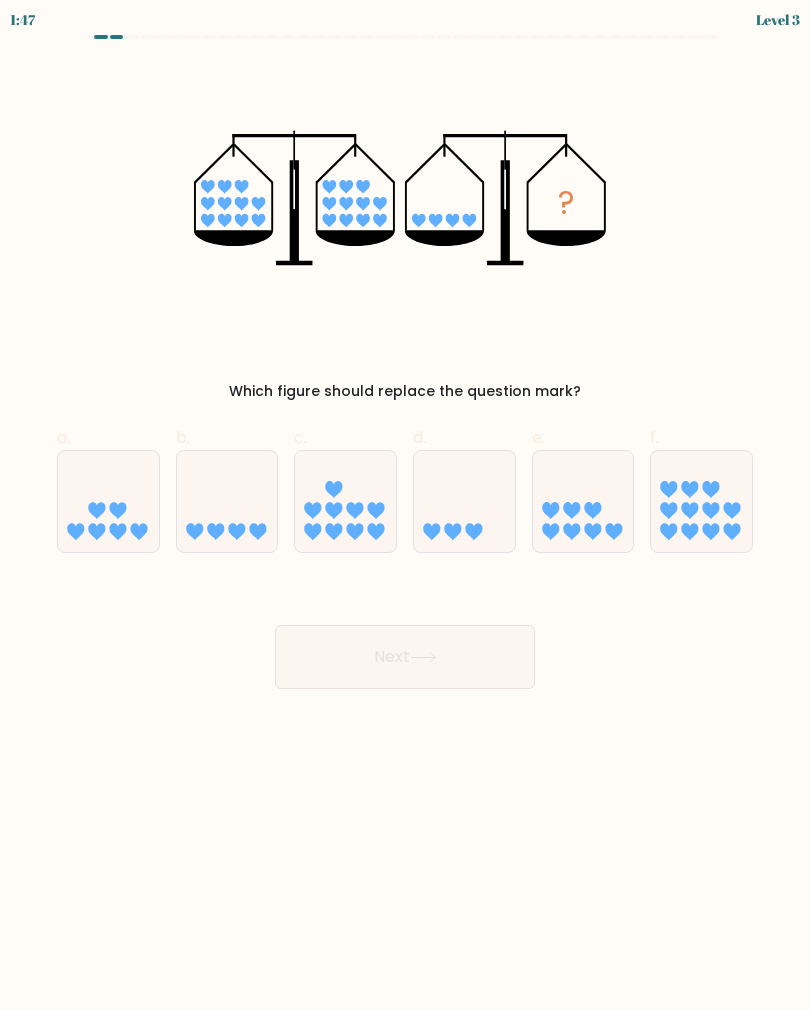 scroll, scrollTop: 0, scrollLeft: 0, axis: both 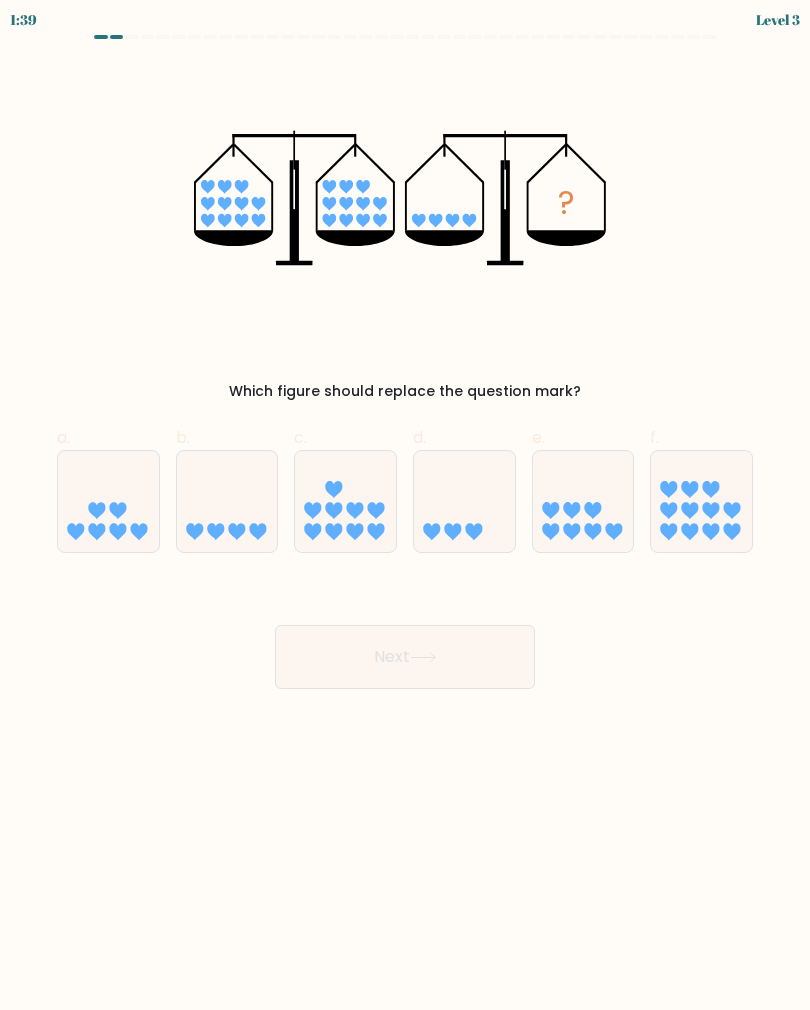click 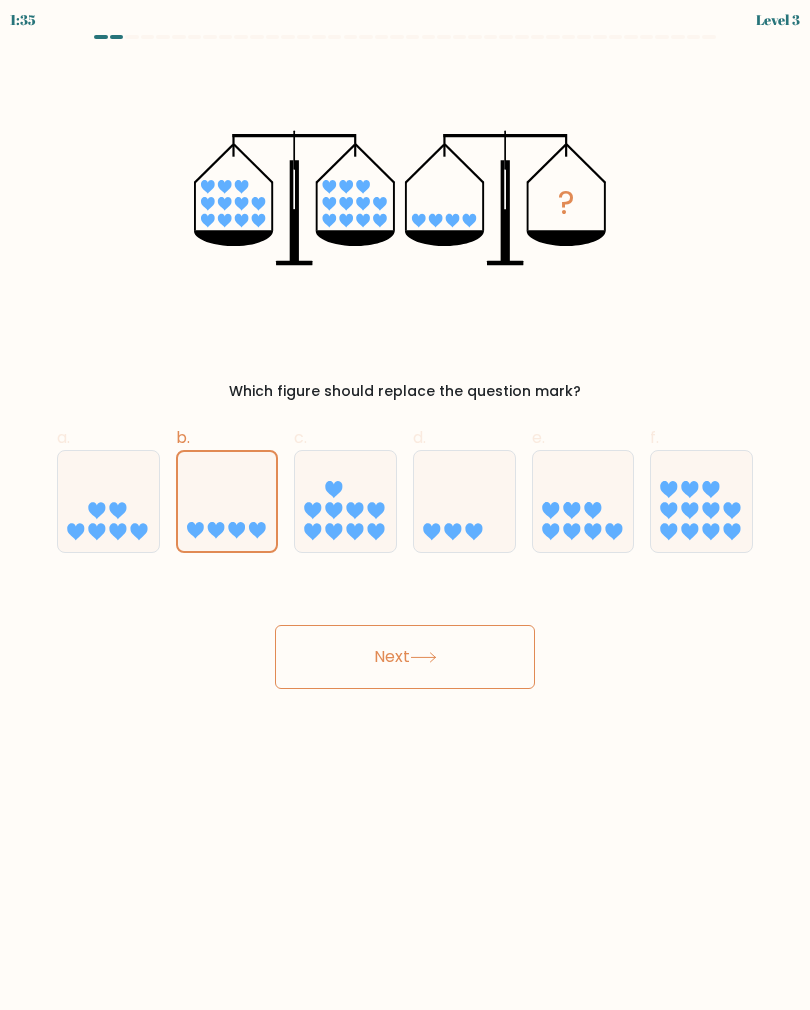 click on "Next" at bounding box center [405, 657] 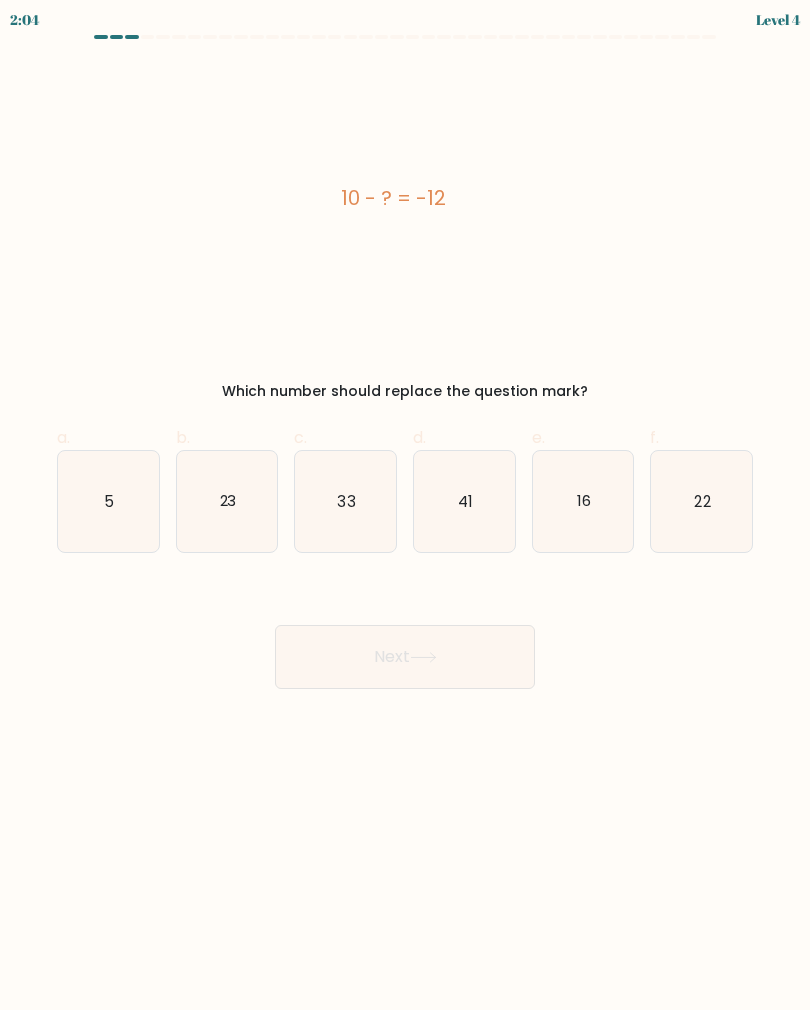 click on "22" 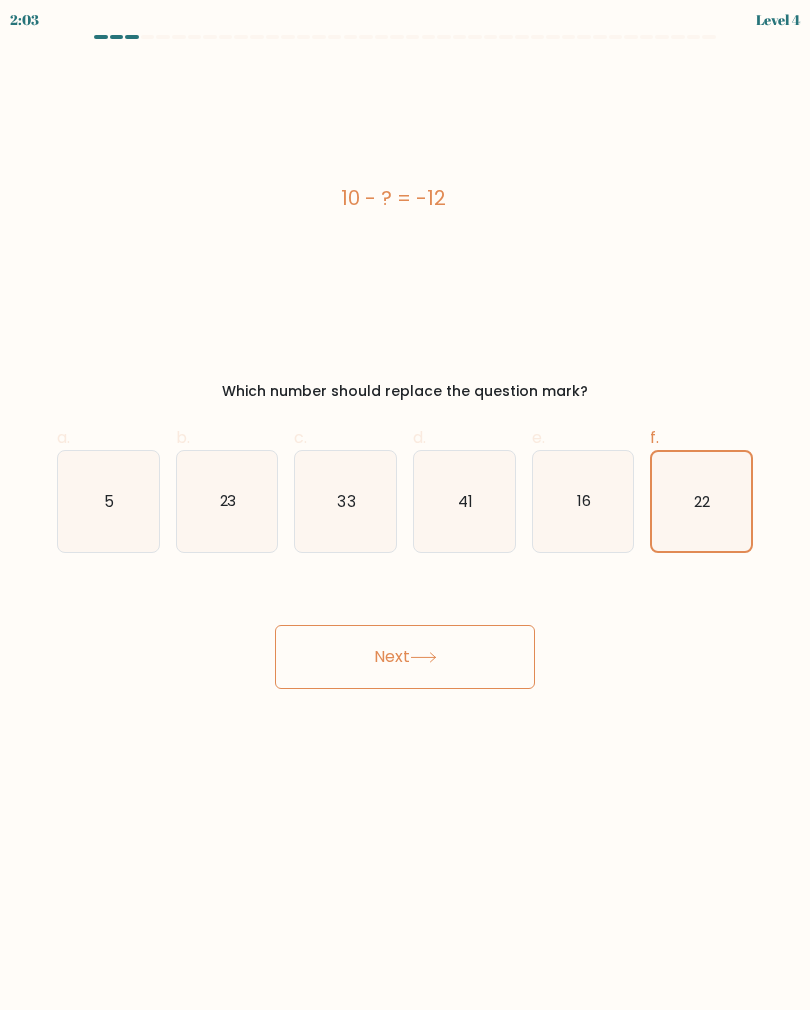 click on "Next" at bounding box center (405, 657) 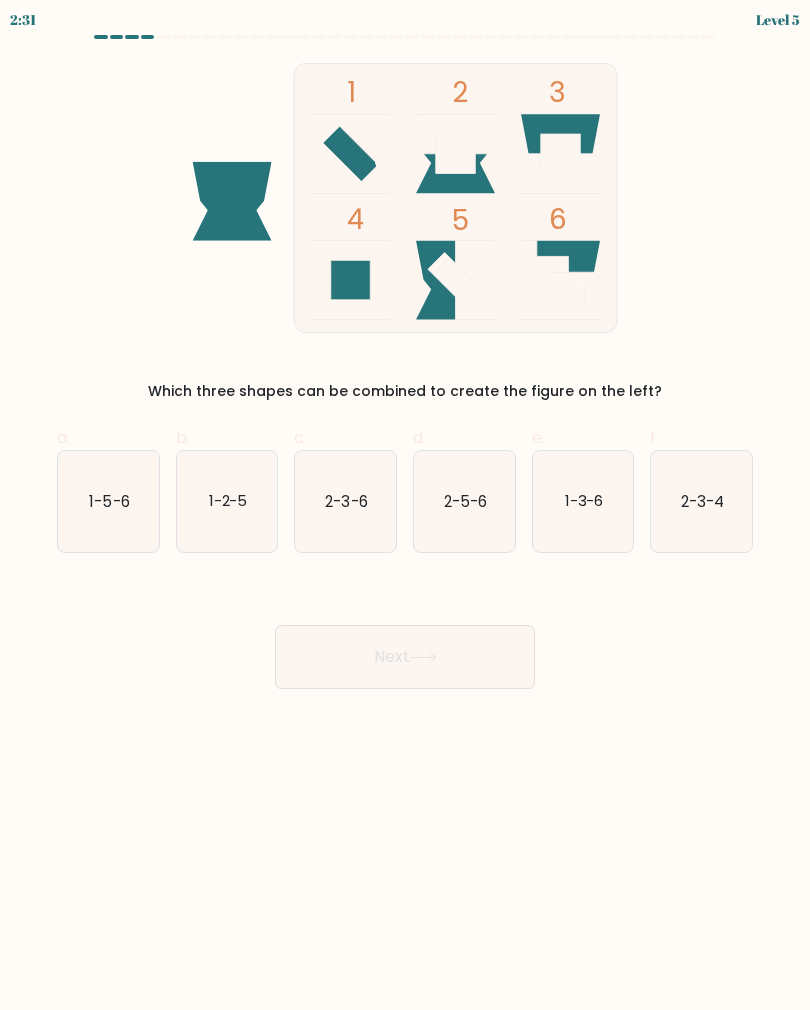 click on "2-3-4" 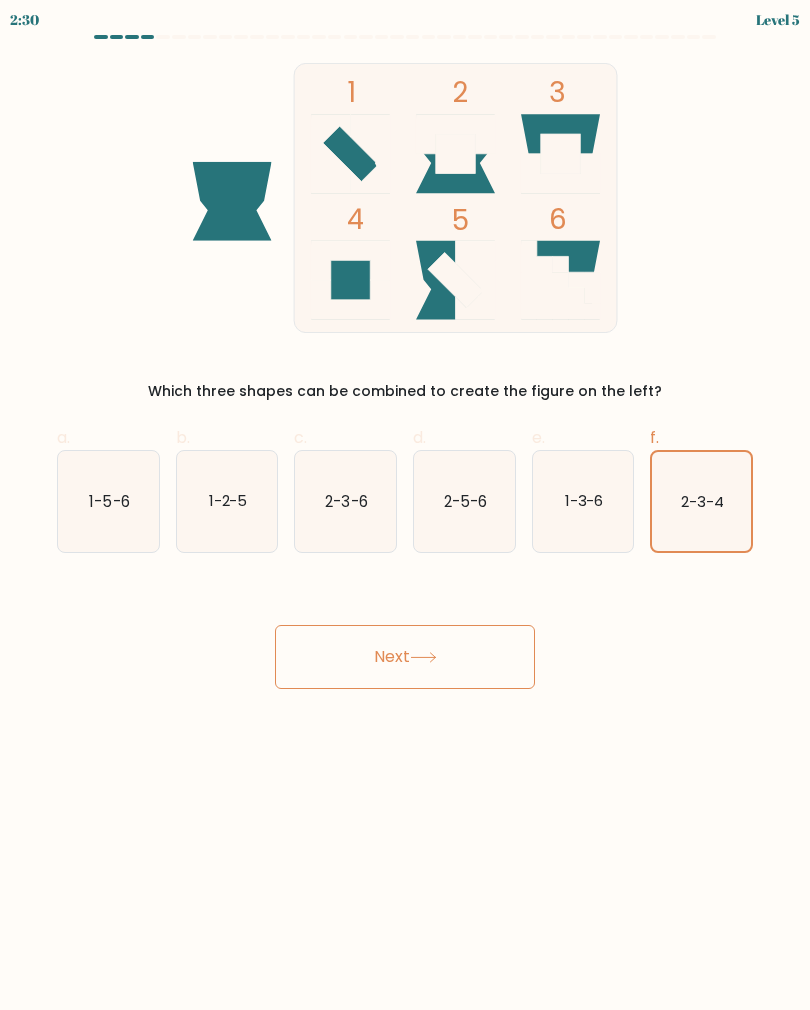 click on "2-3-4" 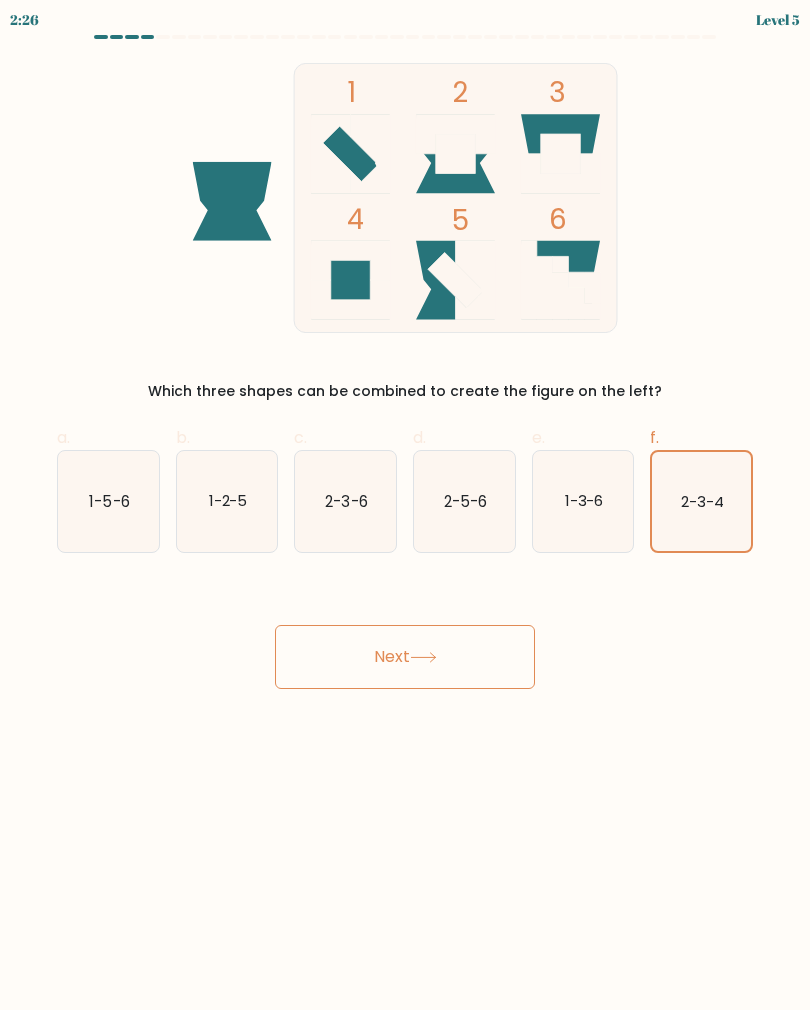 click on "Next" at bounding box center [405, 657] 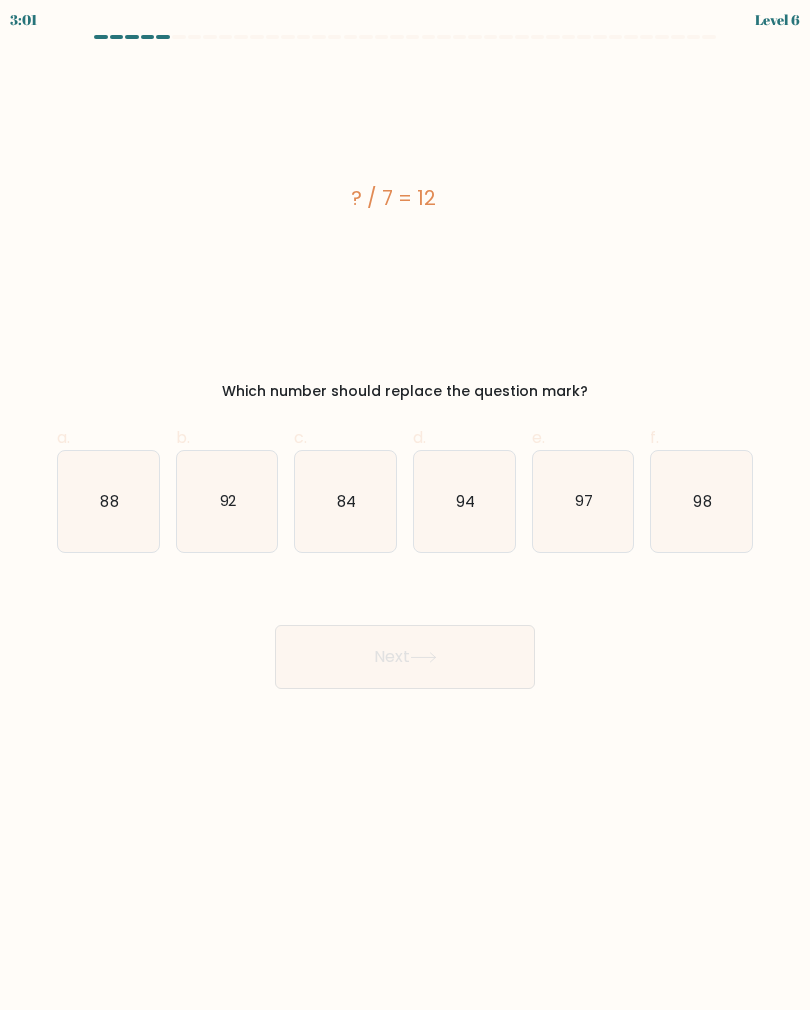 click on "84" 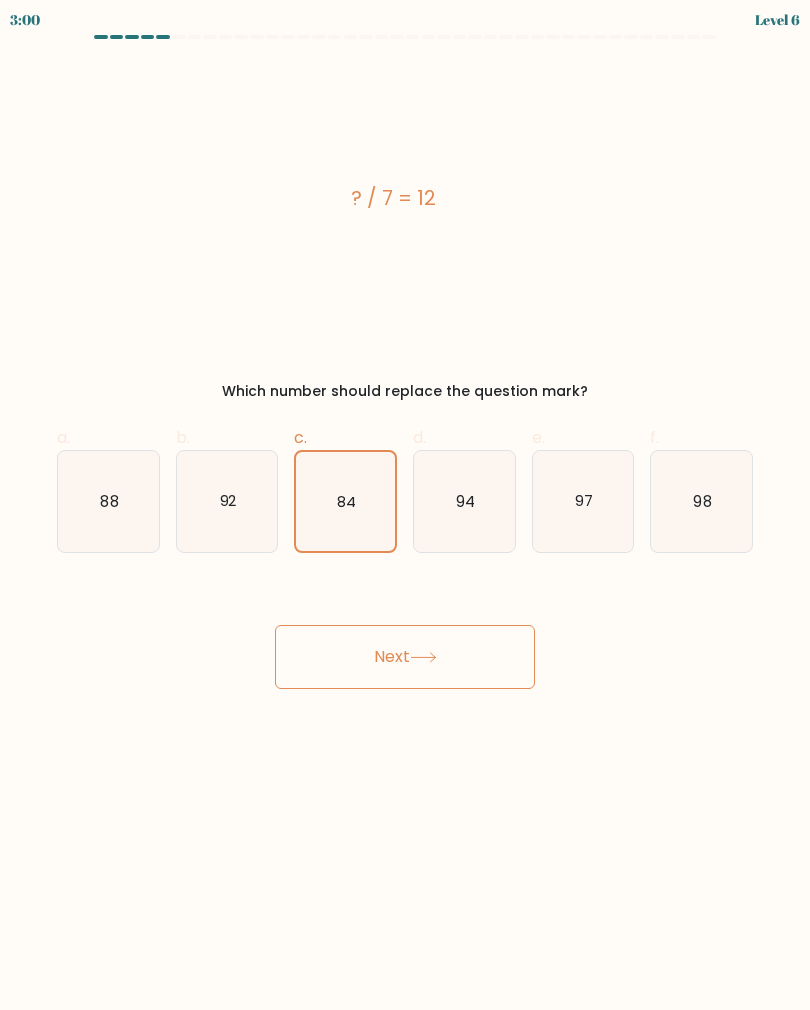 click on "Next" at bounding box center (405, 657) 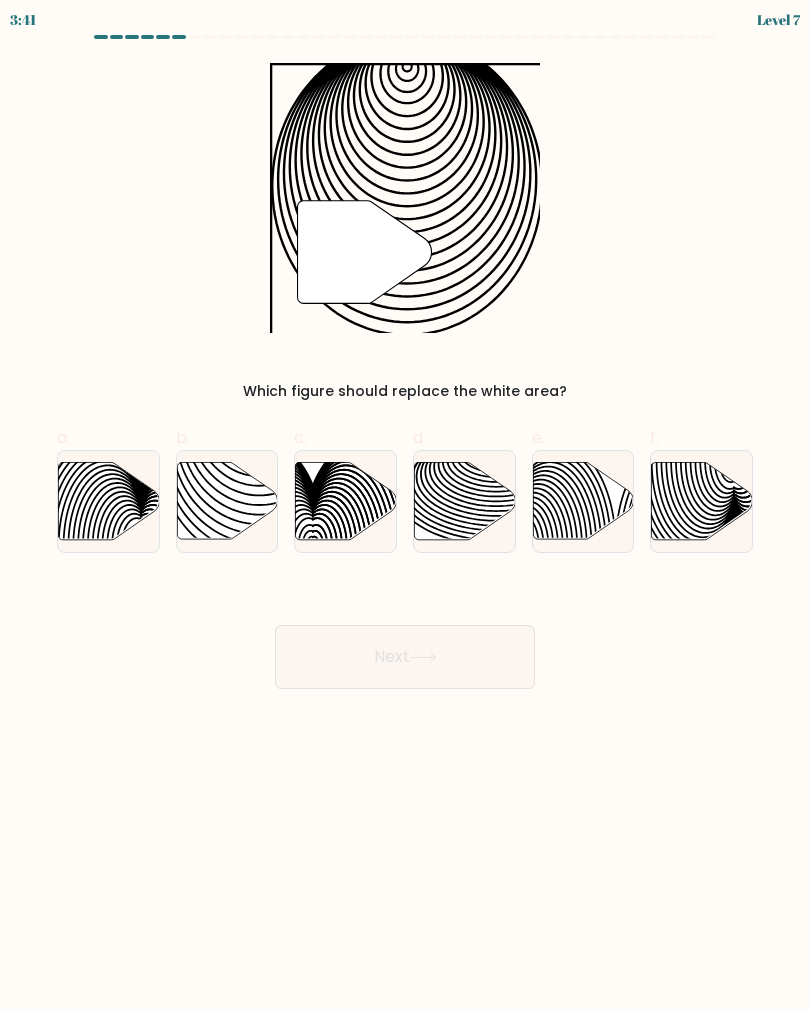 click 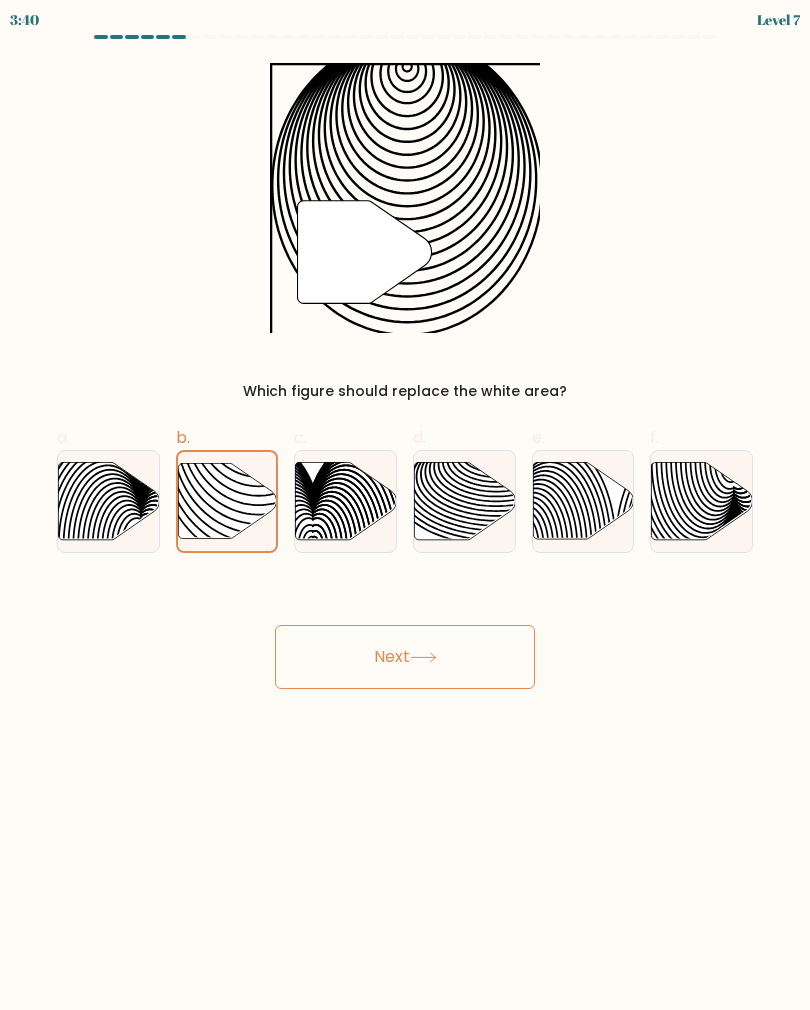 click on "Next" at bounding box center [405, 657] 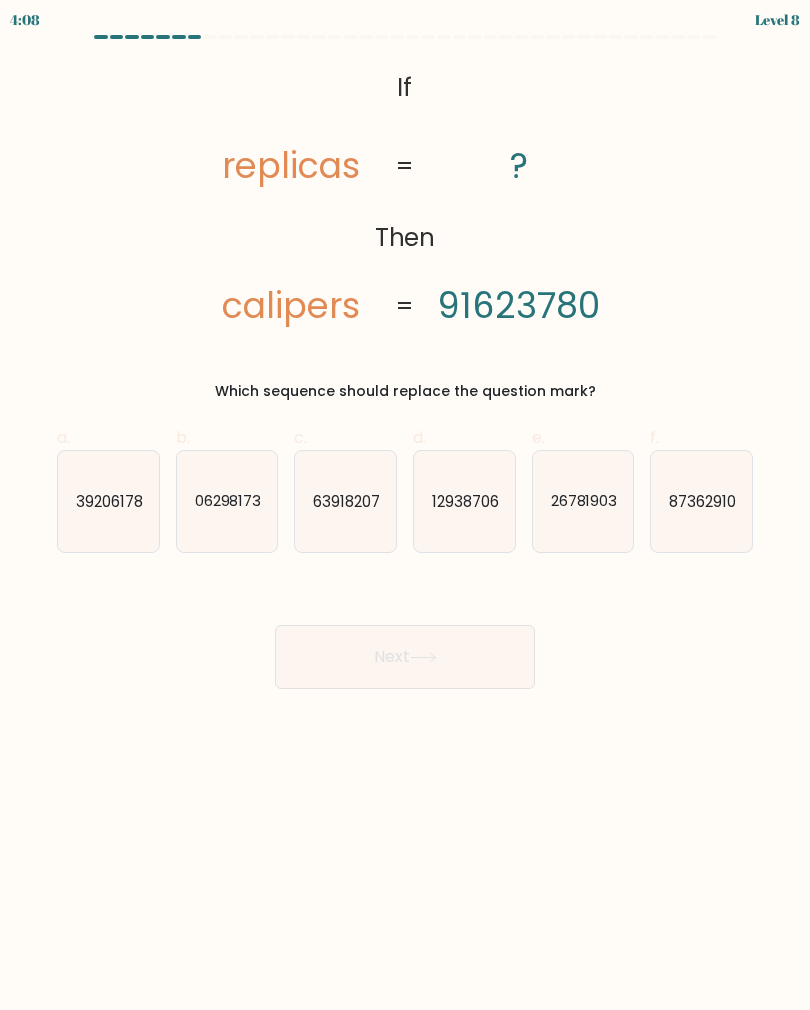 click on "06298173" 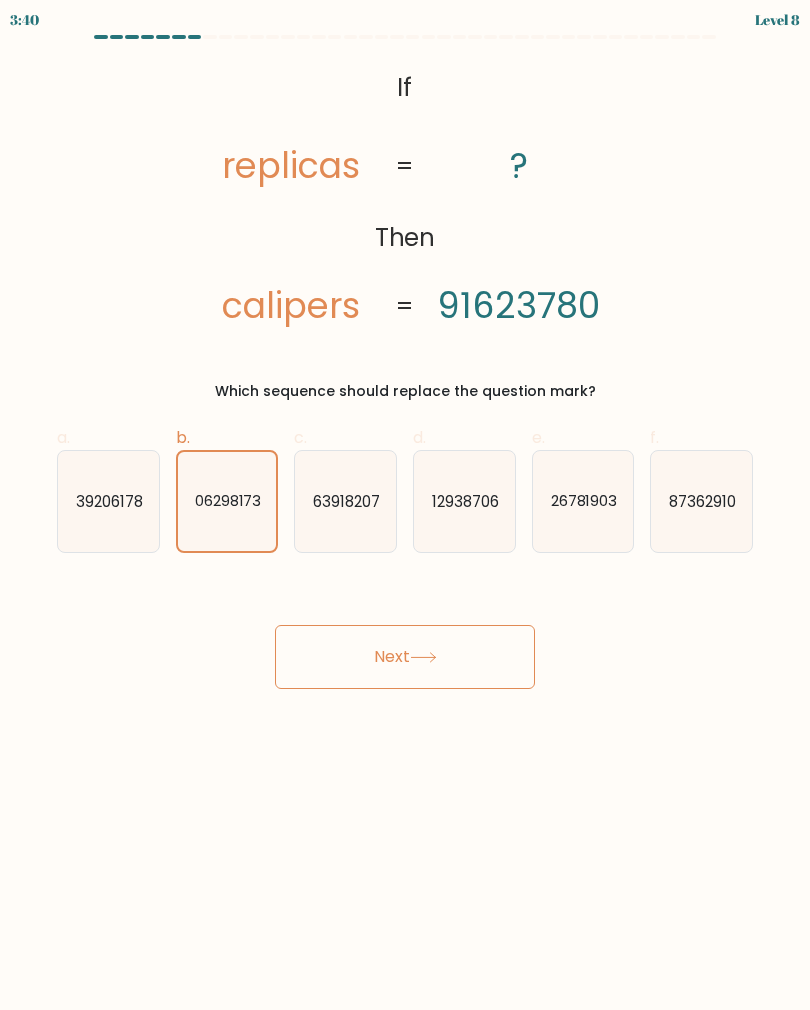 click on "87362910" 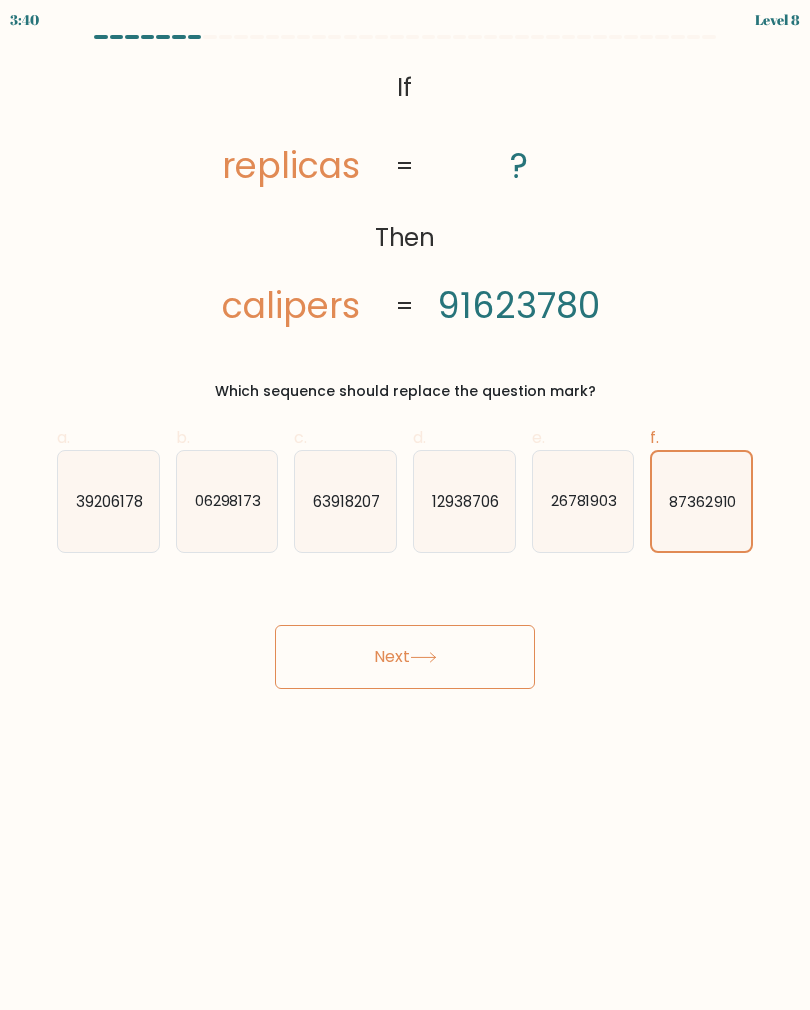 click on "Next" at bounding box center [405, 657] 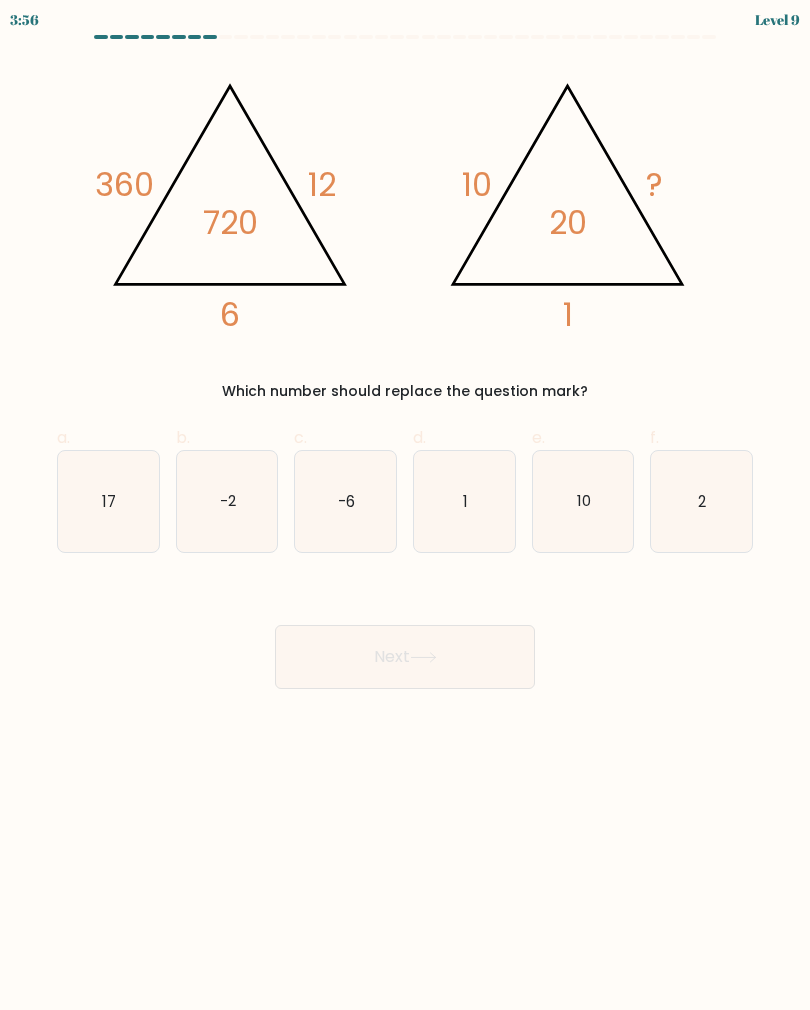 click on "10" 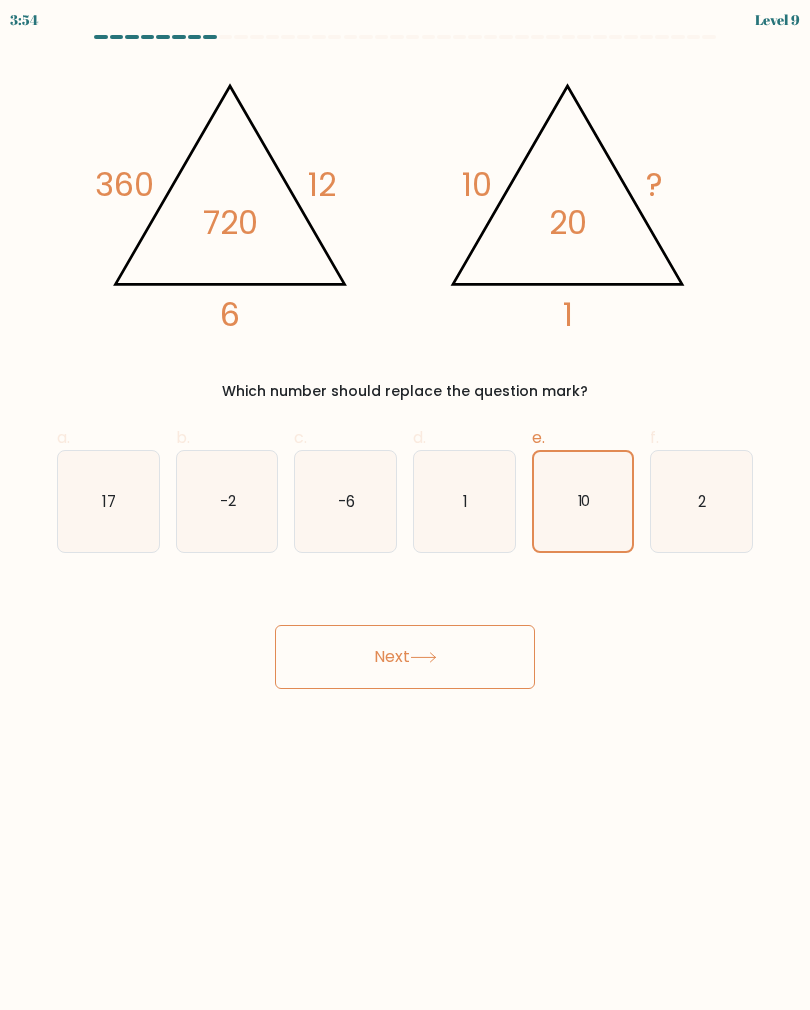 click on "Next" at bounding box center [405, 657] 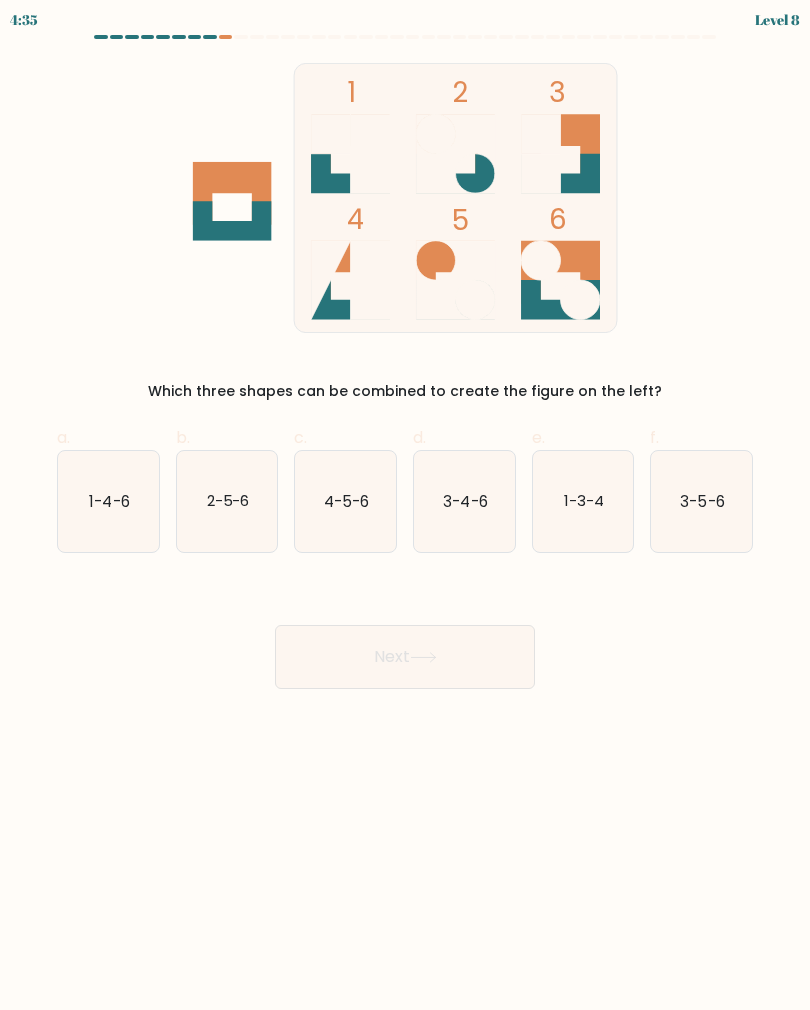 click on "Next" at bounding box center (405, 657) 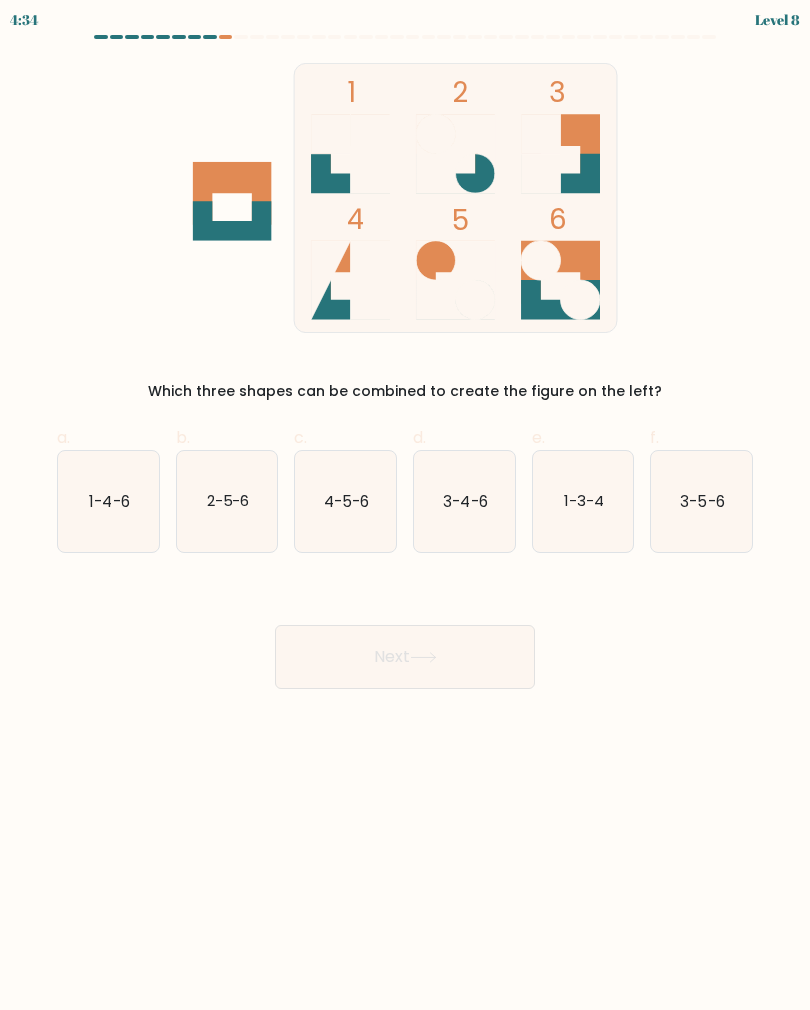scroll, scrollTop: 31, scrollLeft: 0, axis: vertical 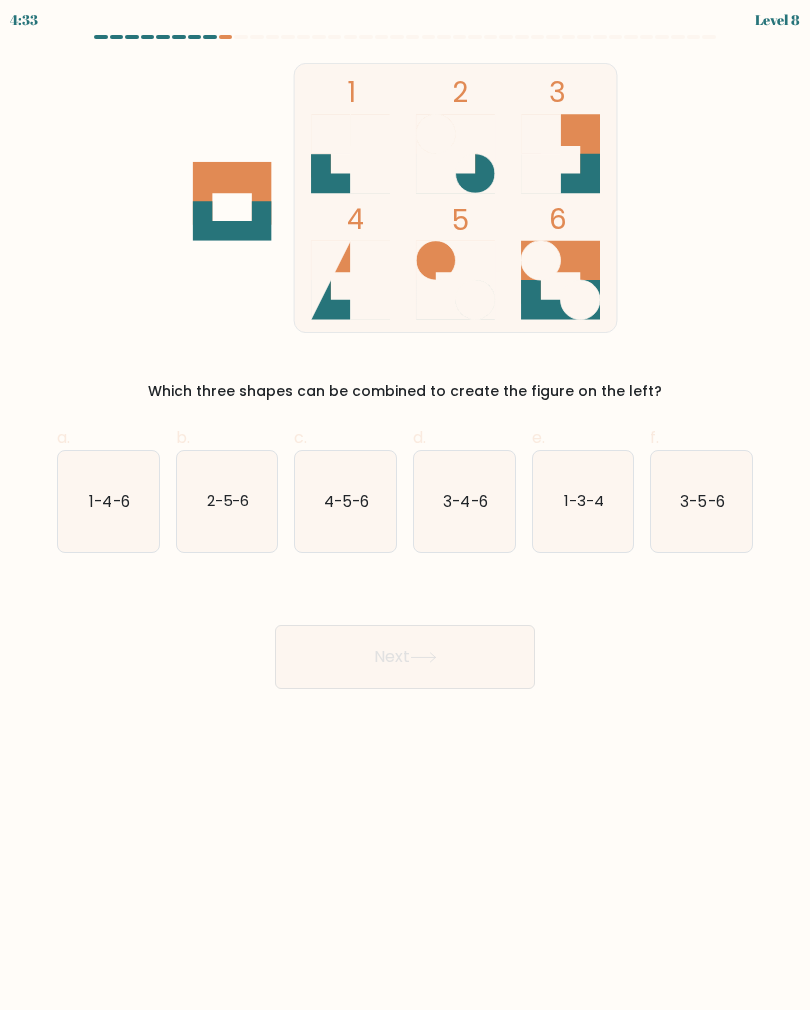 click on "Next" at bounding box center [405, 633] 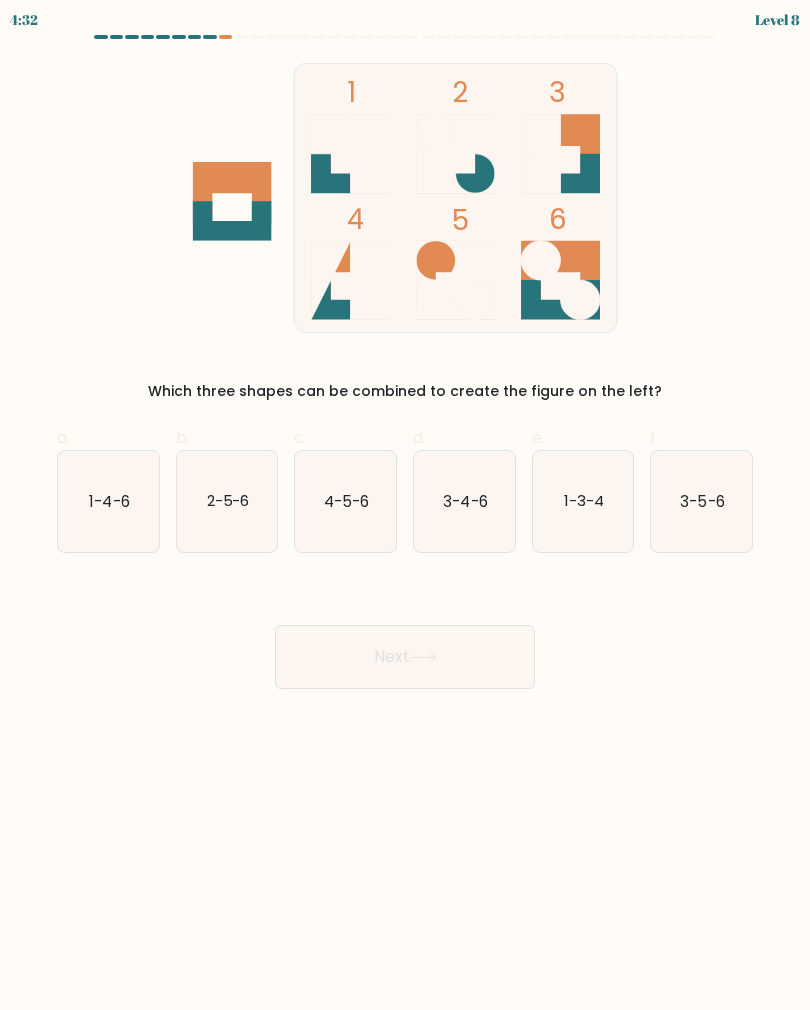 click on "3-5-6" 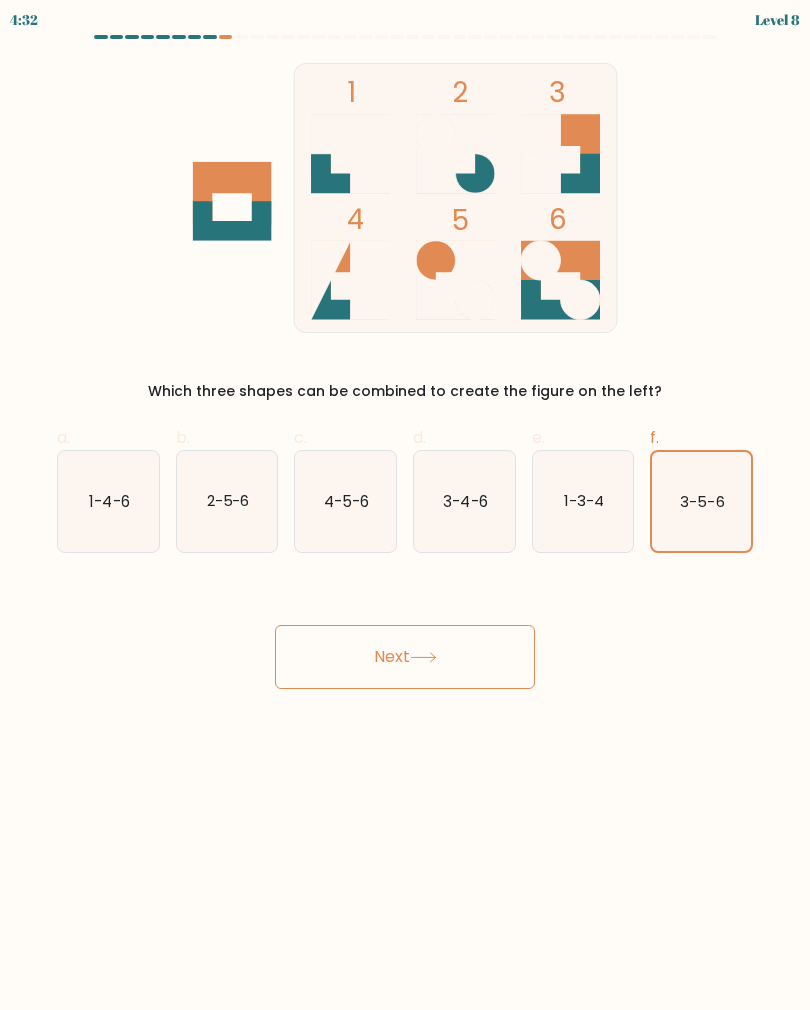 click on "Next" at bounding box center [405, 657] 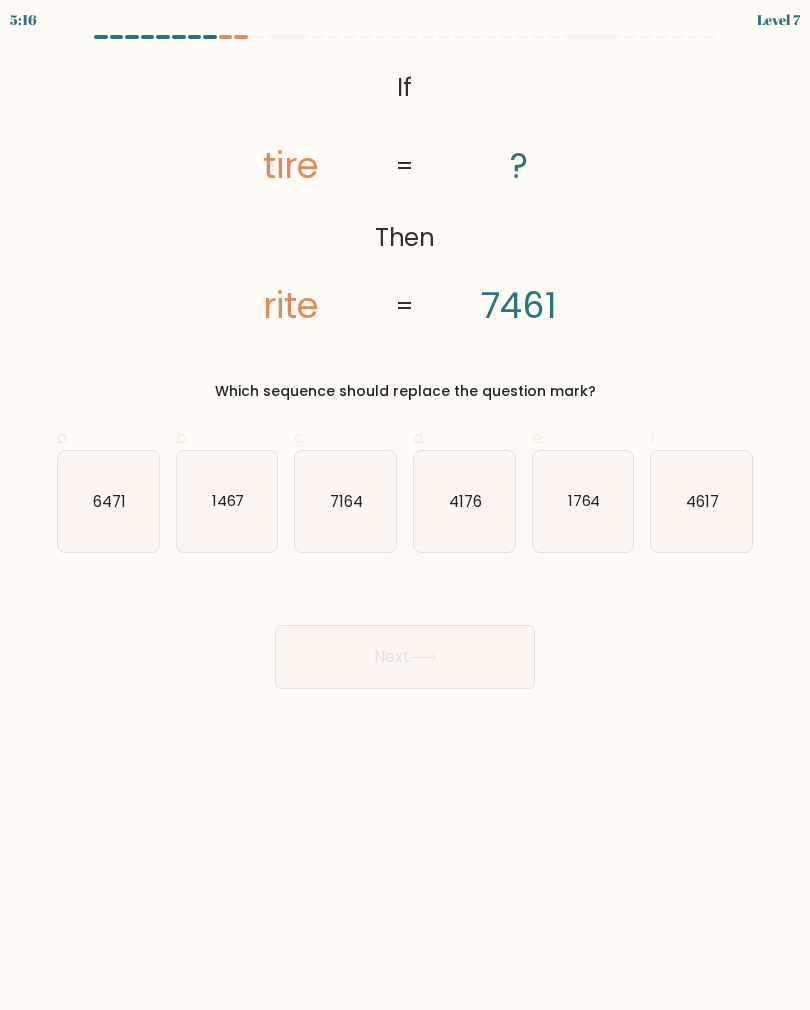 click on "4617" 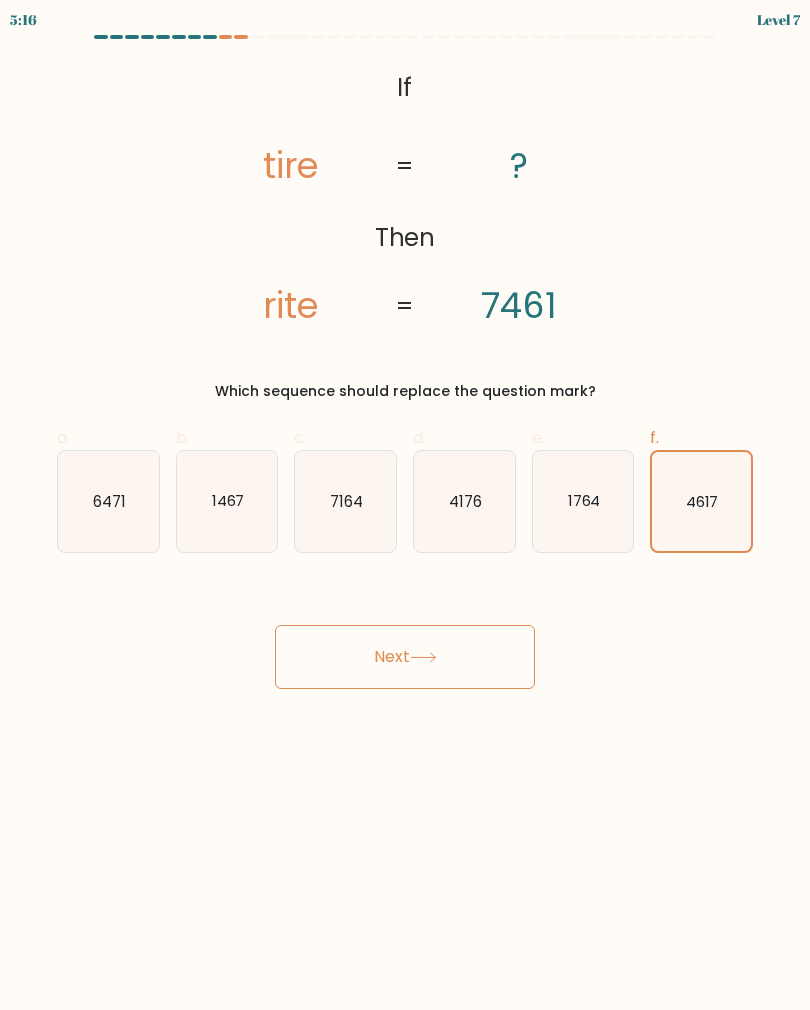 click on "Next" at bounding box center [405, 657] 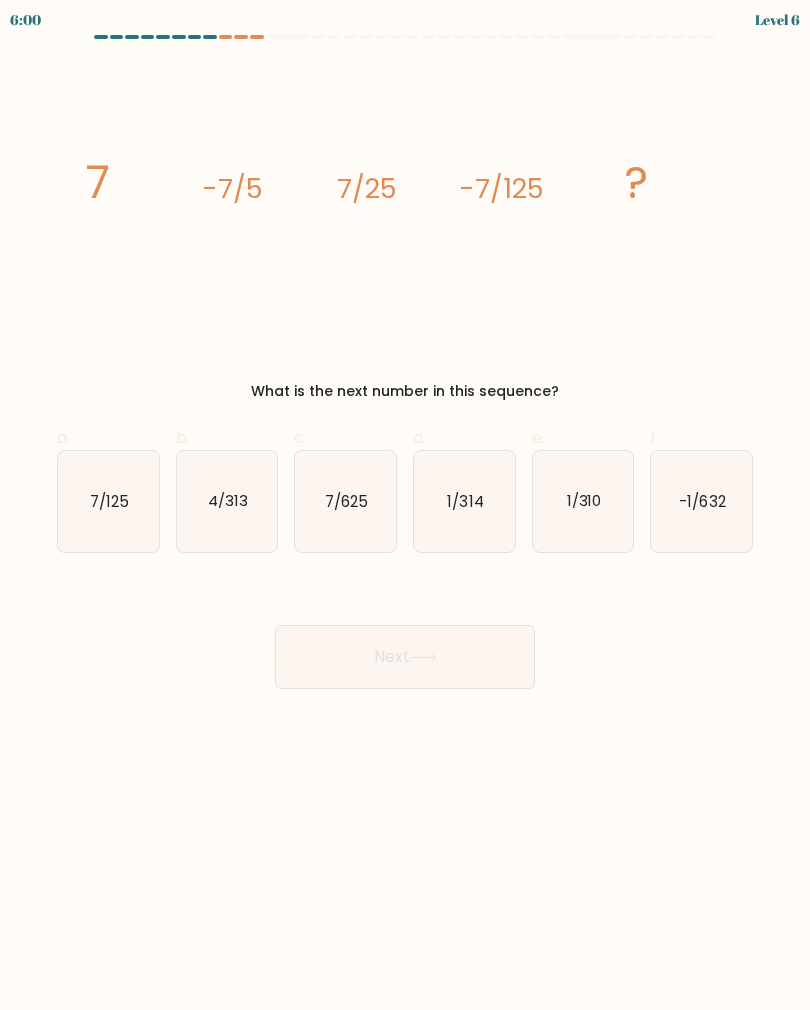 scroll, scrollTop: 0, scrollLeft: 0, axis: both 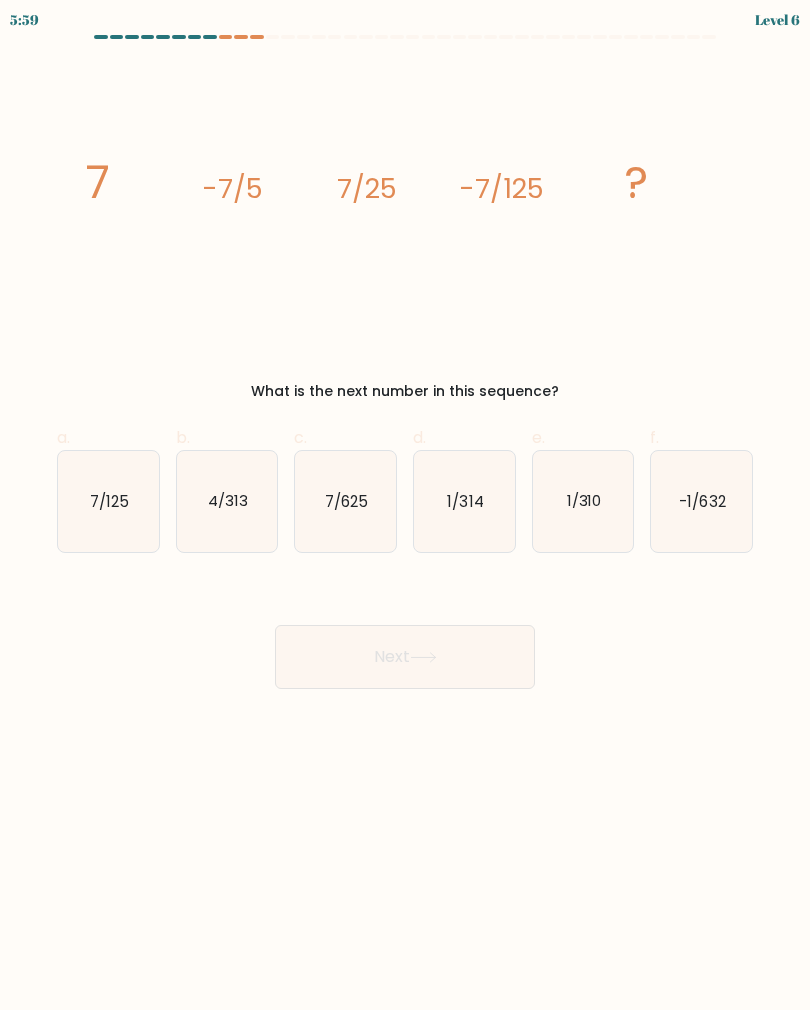 click on "-1/632" 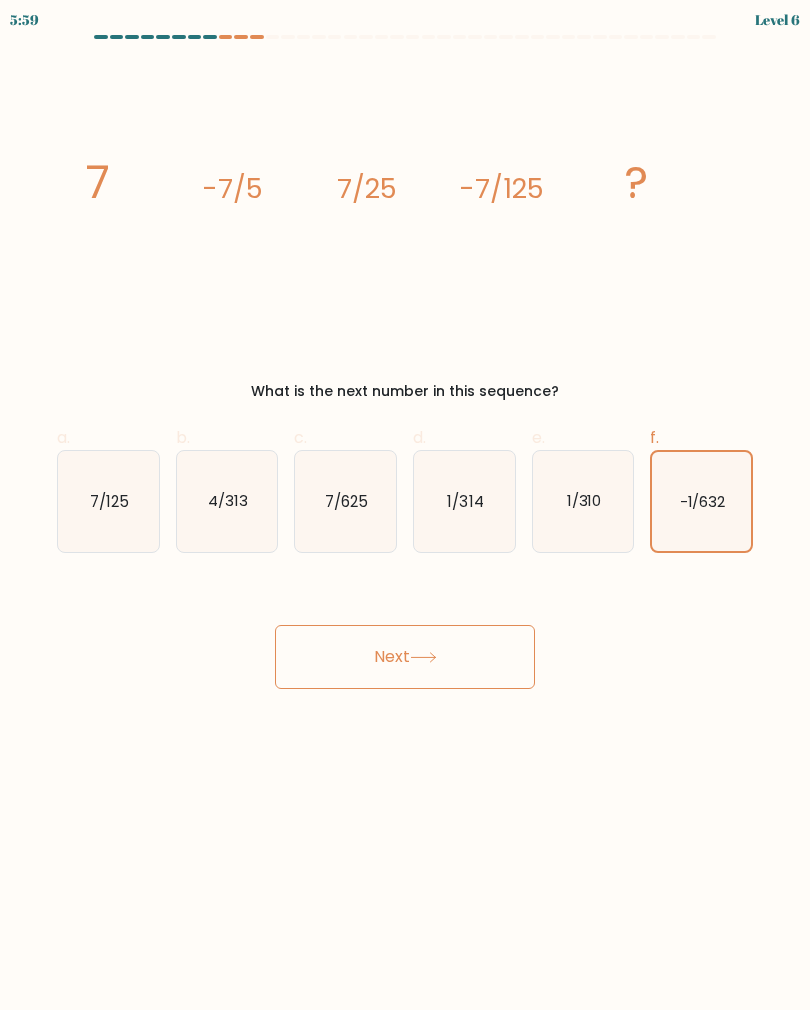 click on "Next" at bounding box center (405, 657) 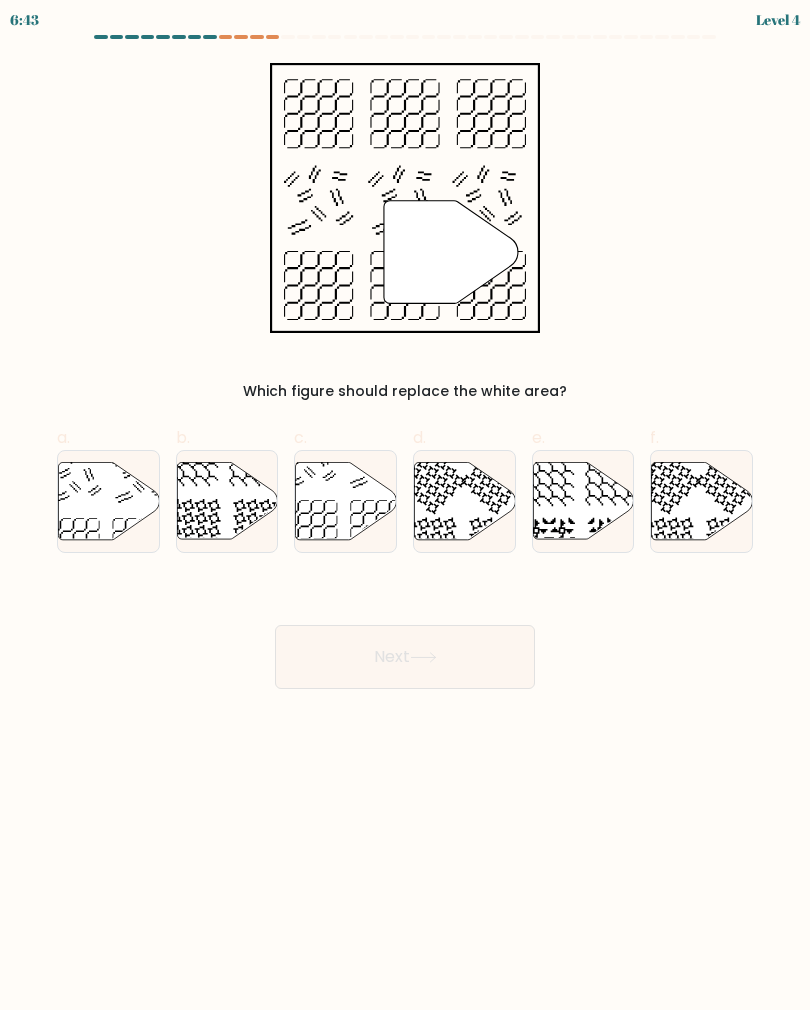 click 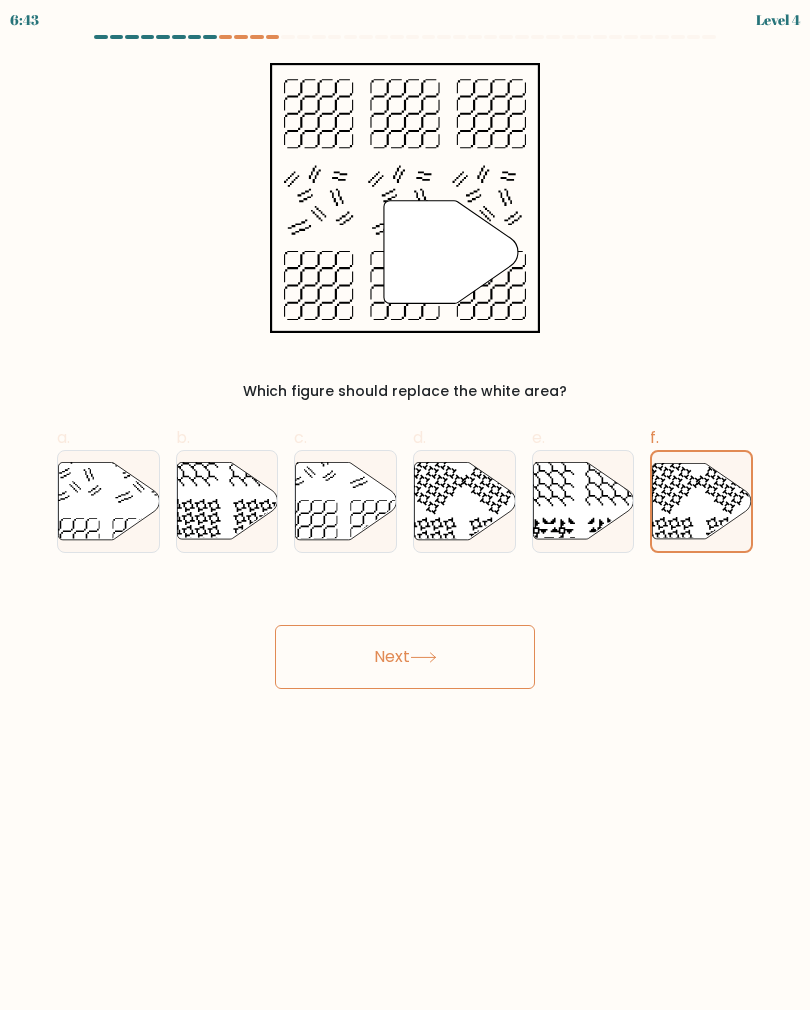 click on "Next" at bounding box center [405, 657] 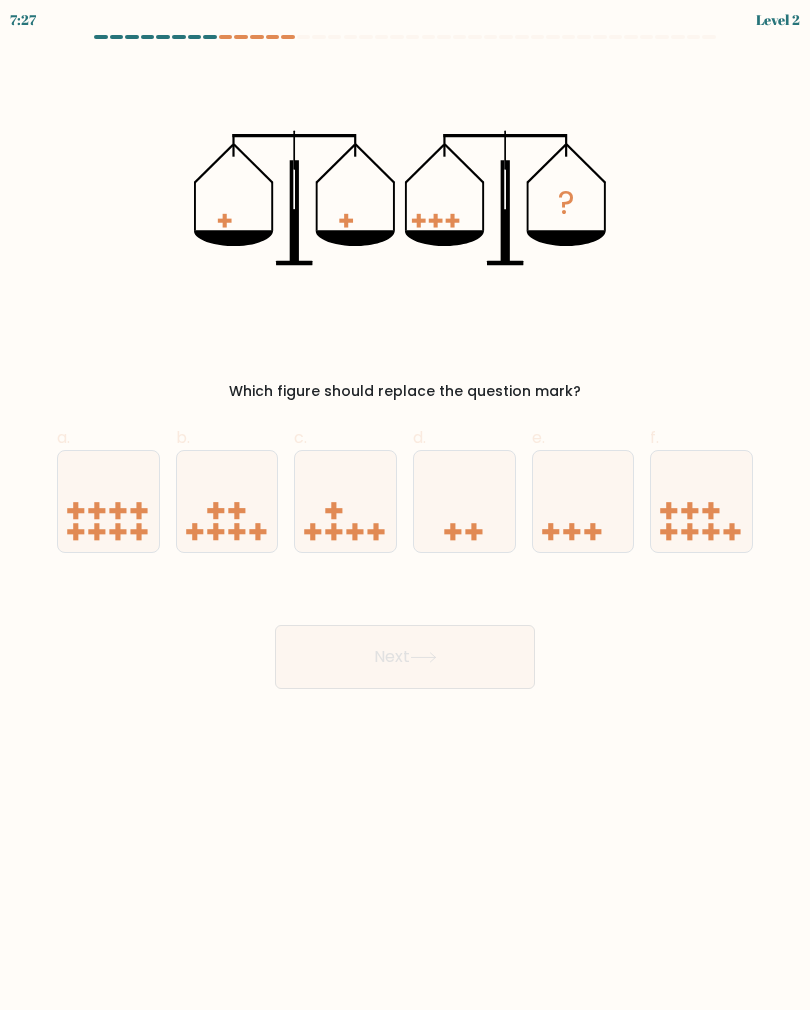 click 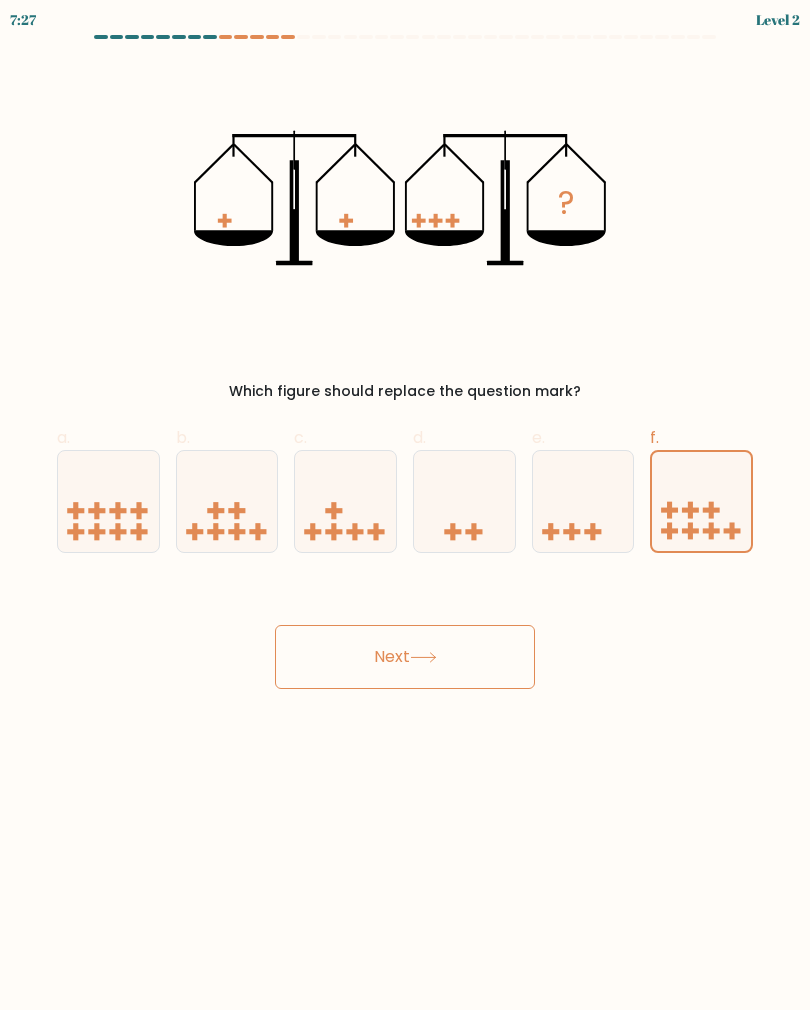 click on "Next" at bounding box center [405, 657] 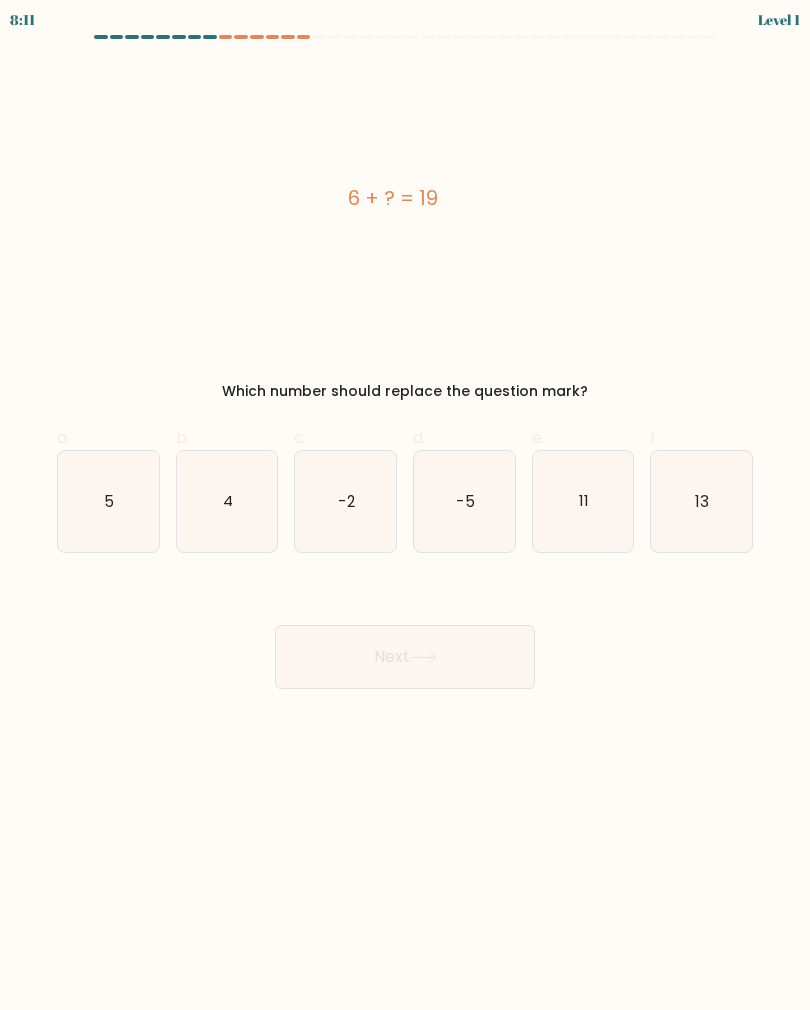 click on "13" 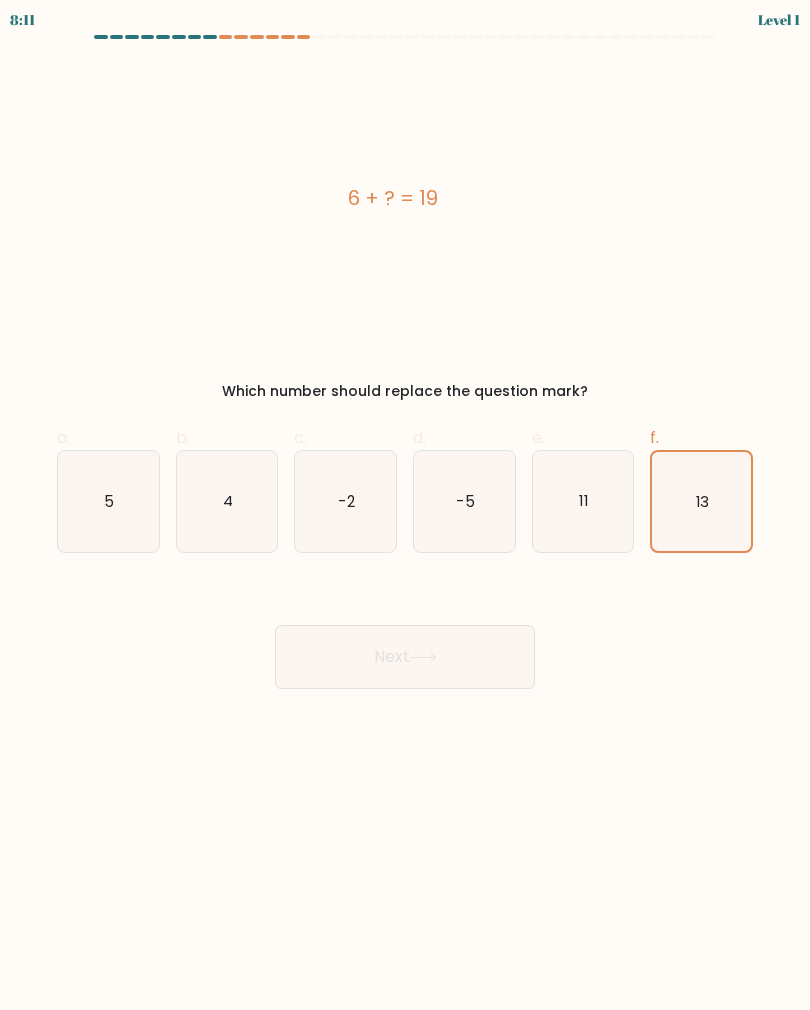 click on "Next" at bounding box center [405, 657] 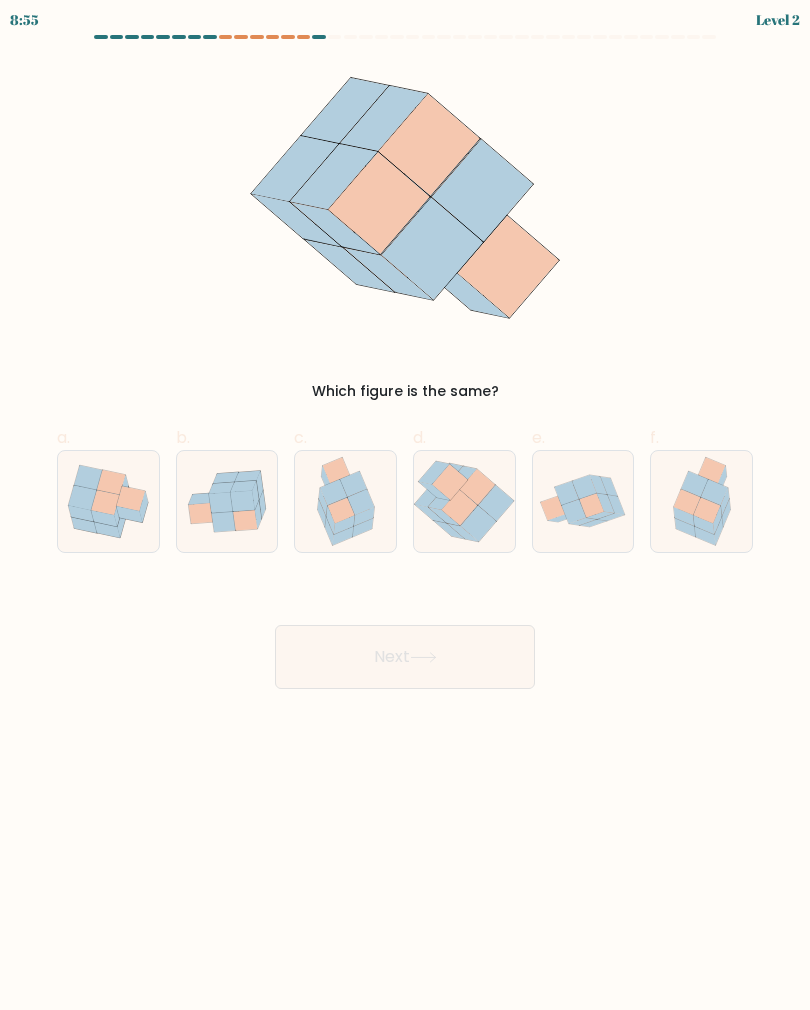 click 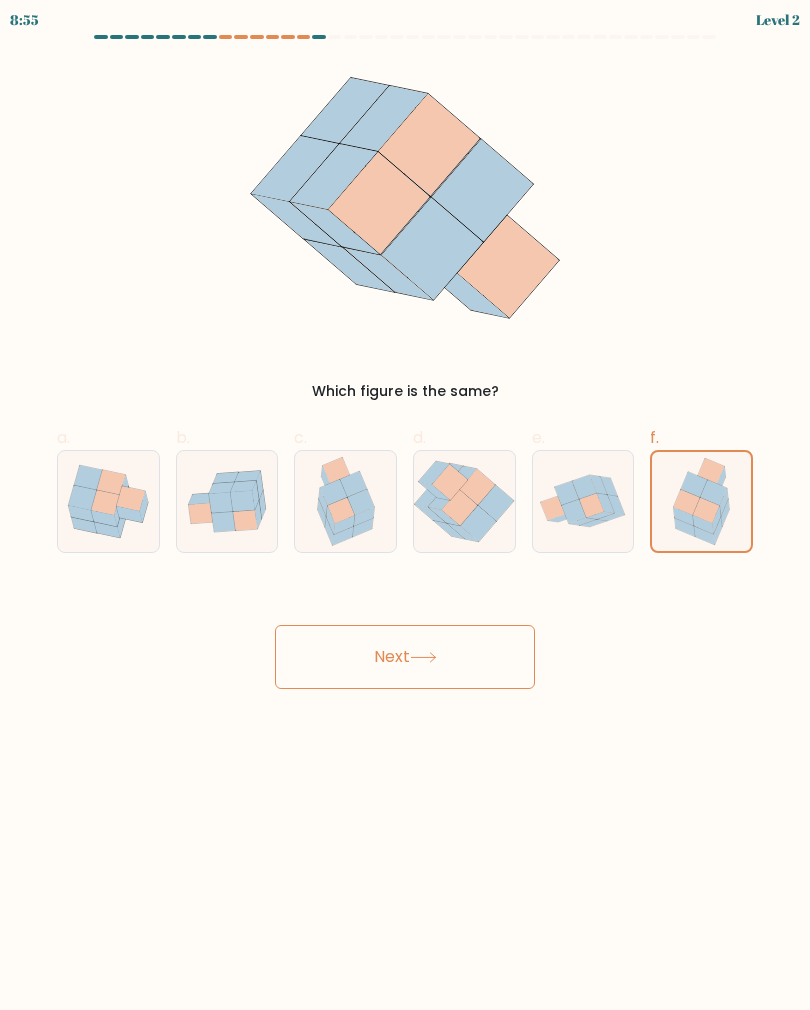 click on "Next" at bounding box center [405, 657] 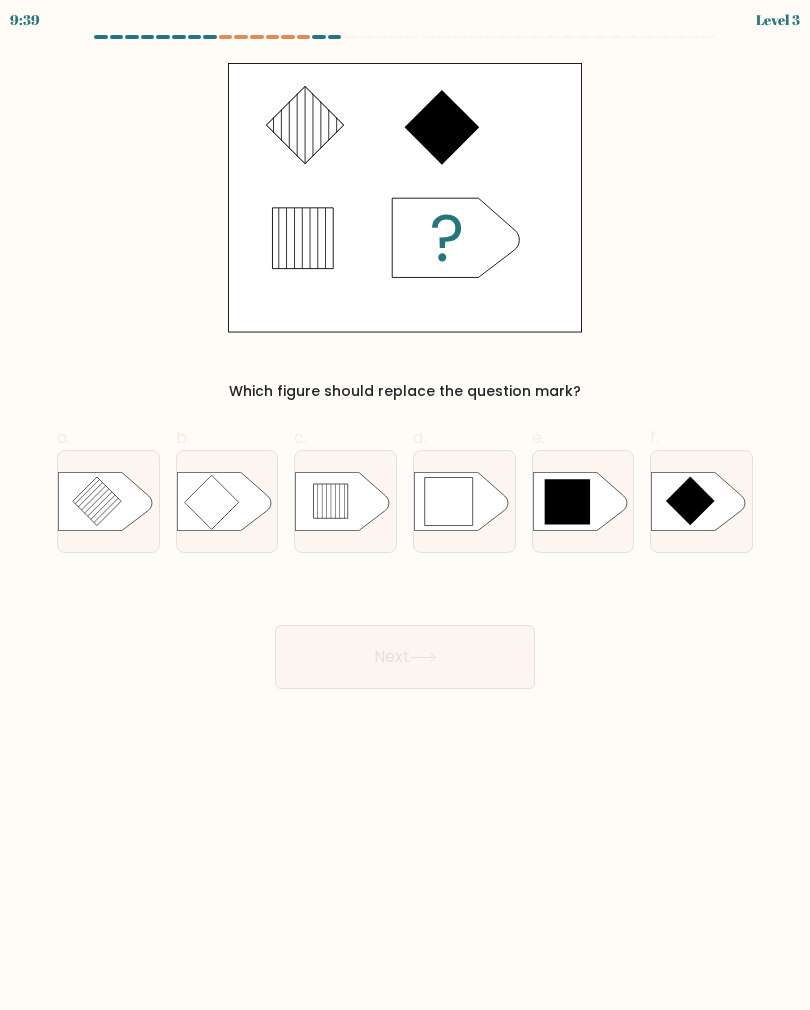 click 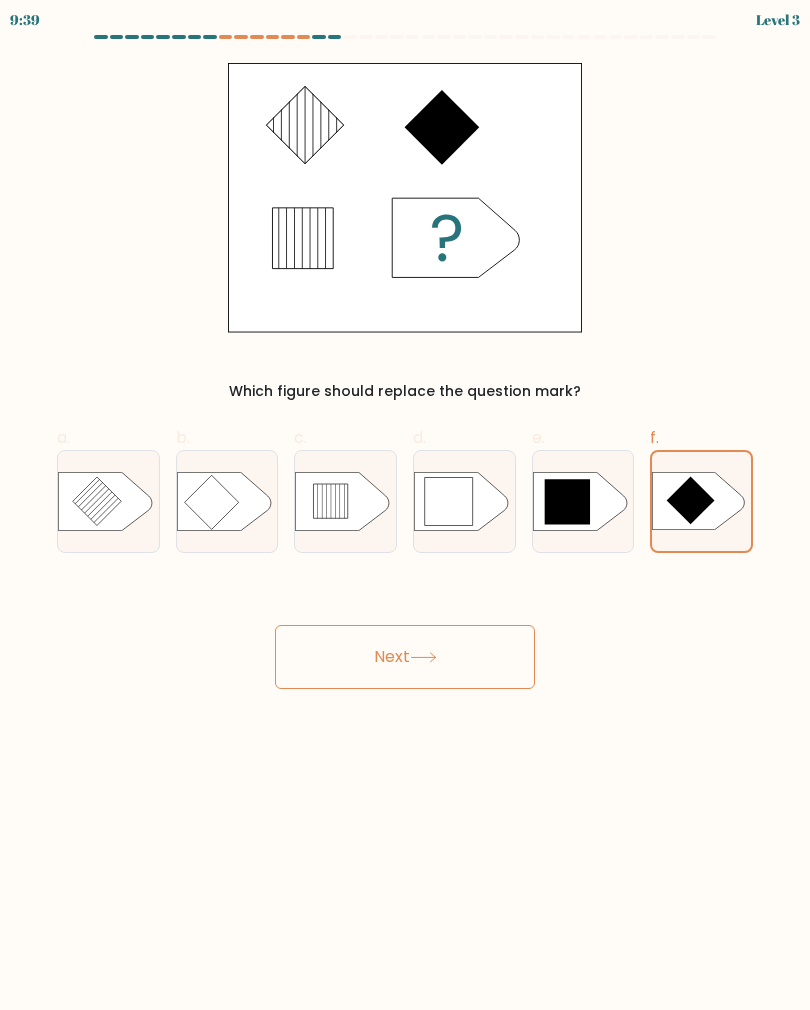 click on "Next" at bounding box center [405, 657] 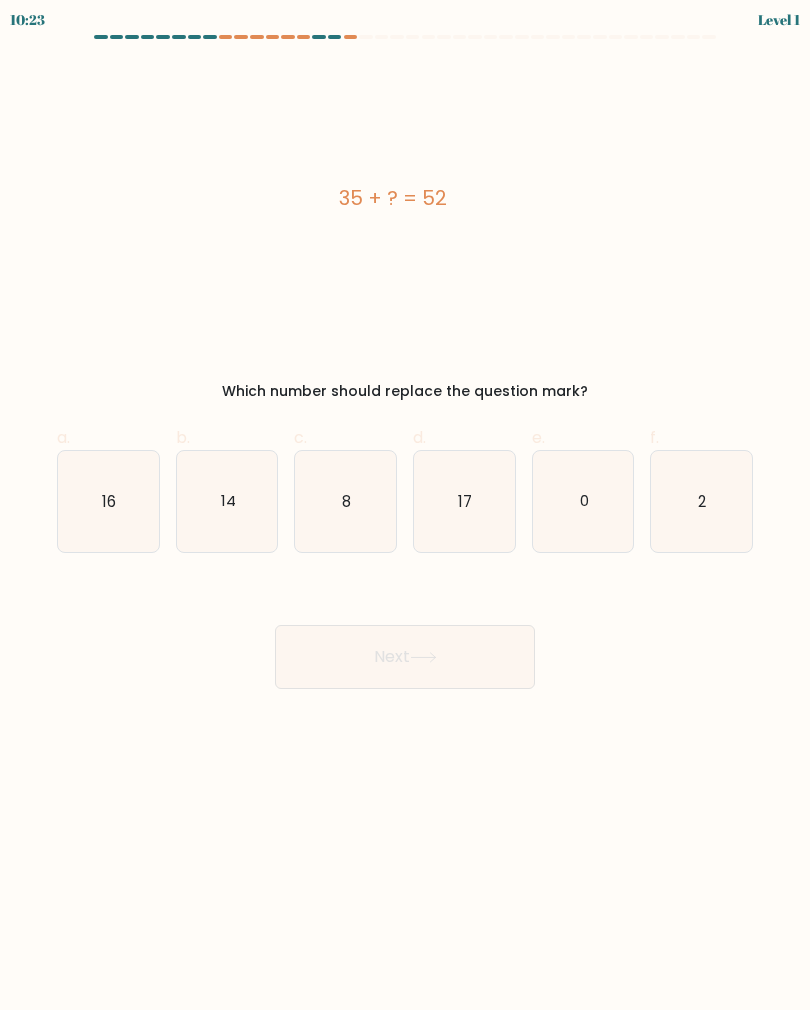 click on "2" 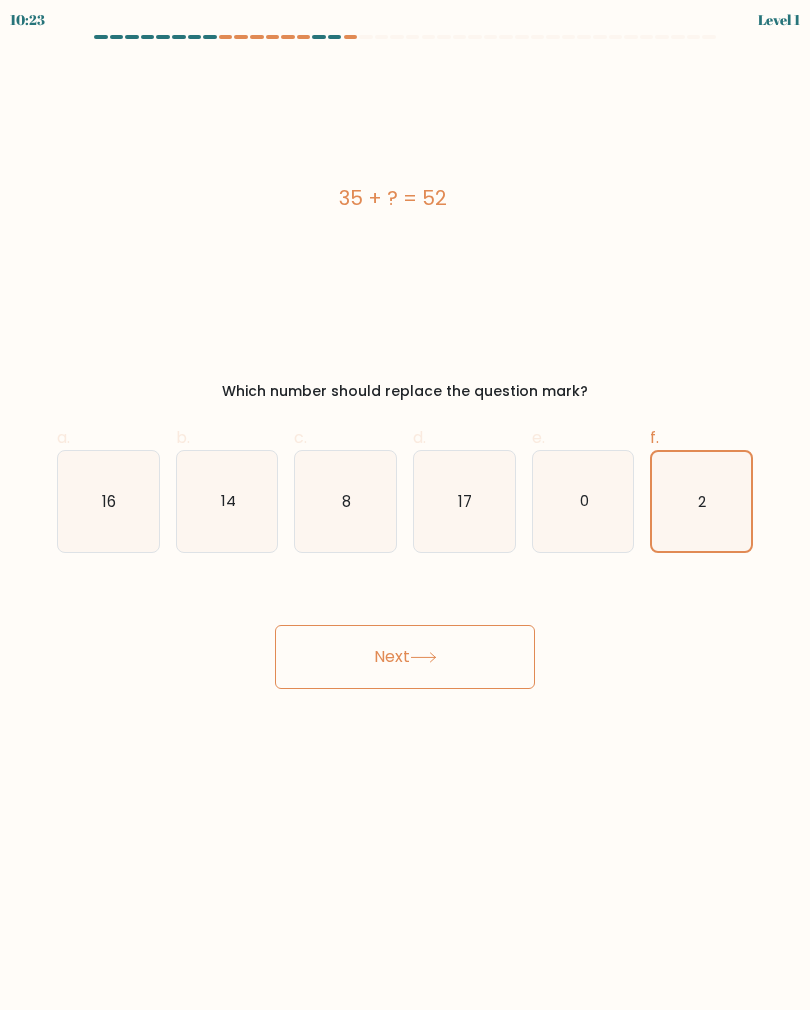 click on "Next" at bounding box center (405, 657) 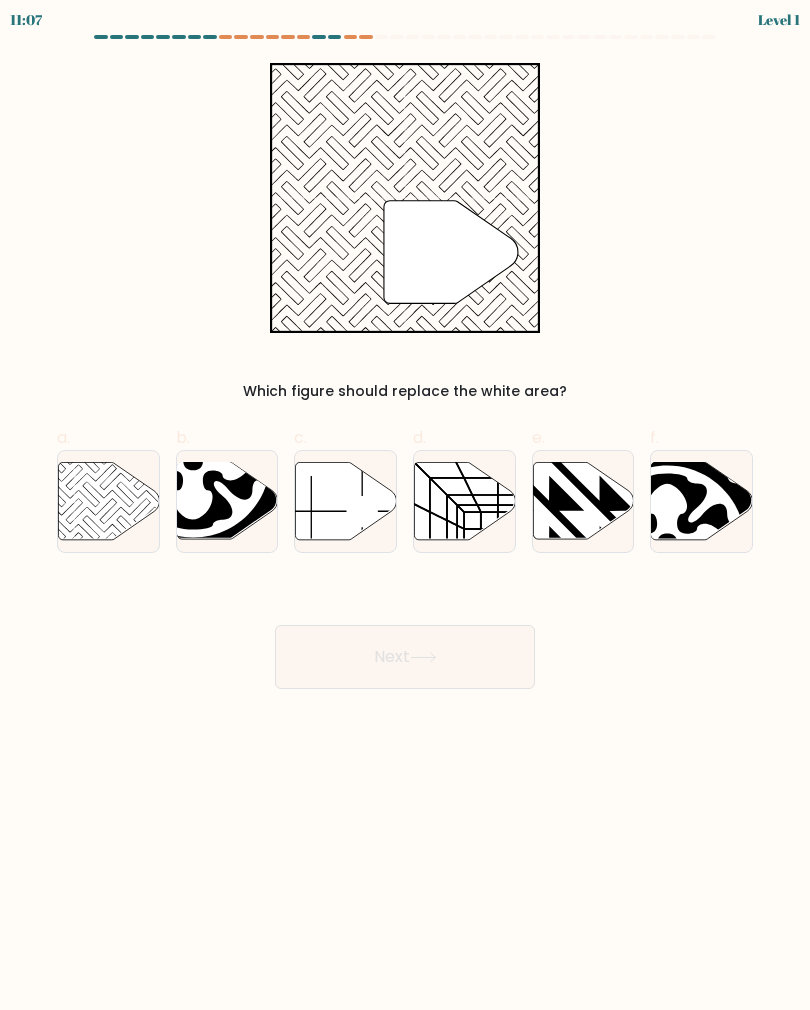 click 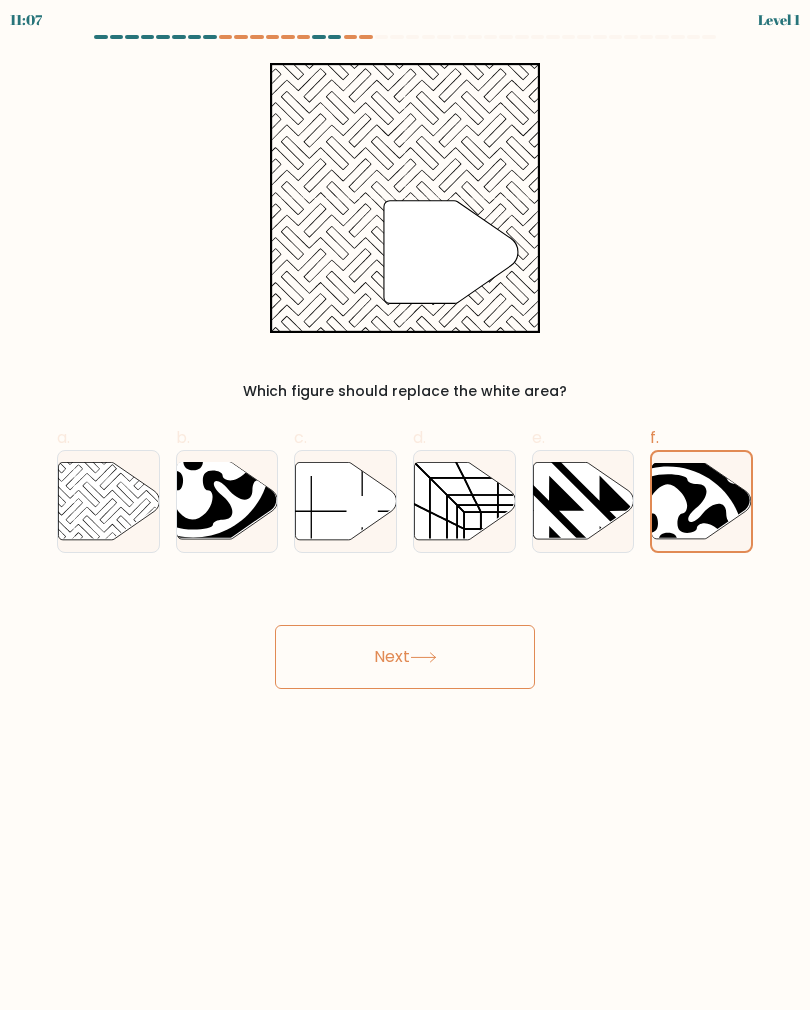 click on "Next" at bounding box center (405, 657) 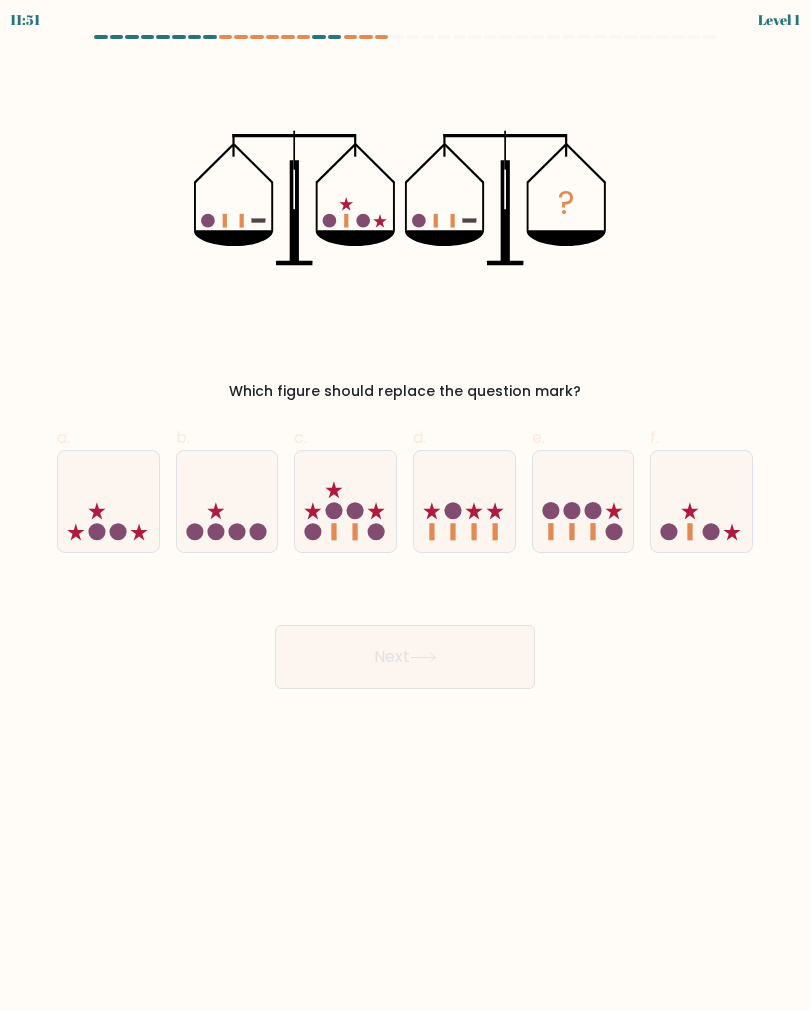 click 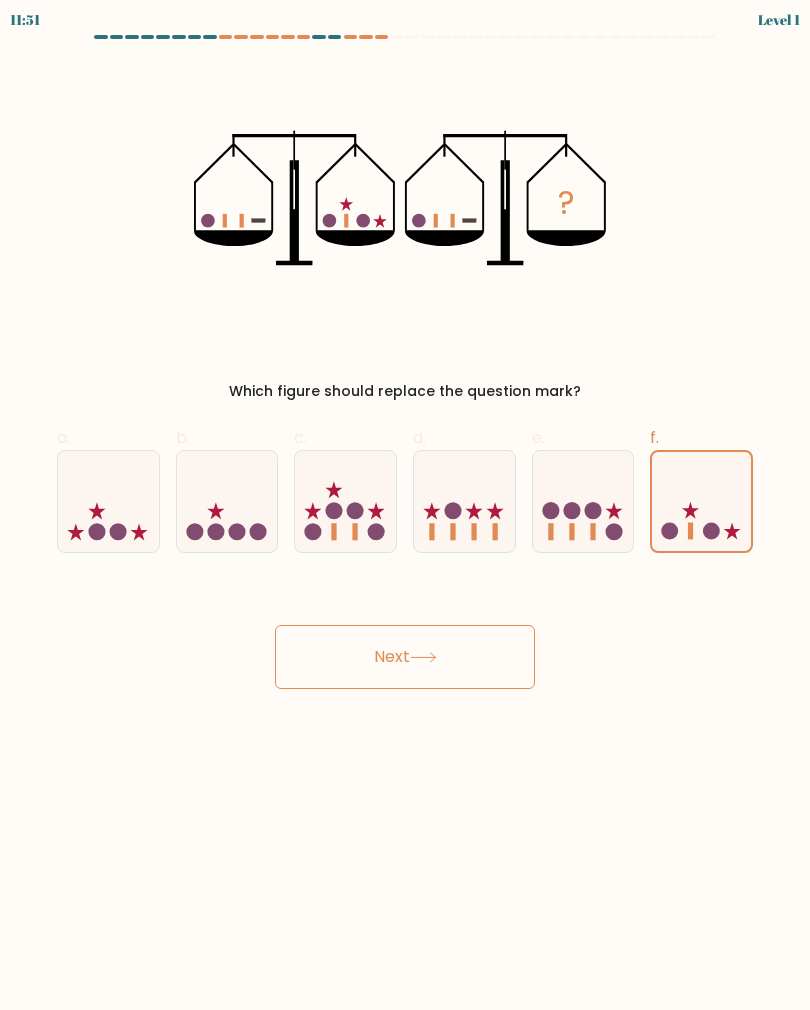 click on "Next" at bounding box center [405, 657] 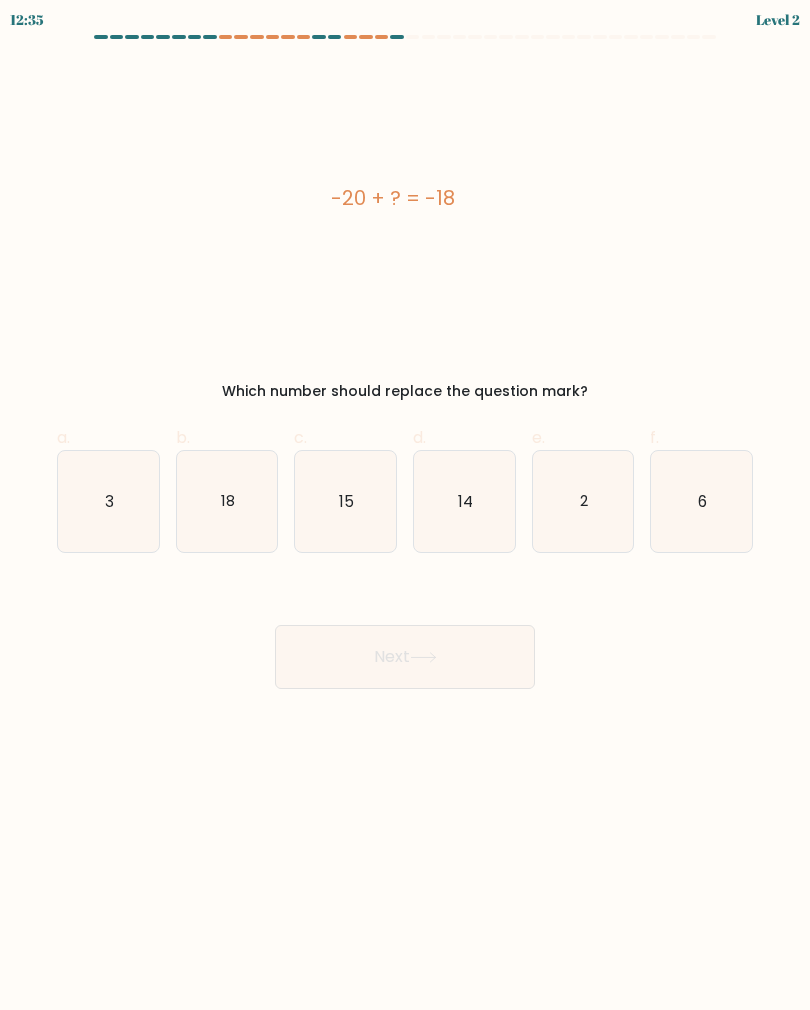 click on "6" 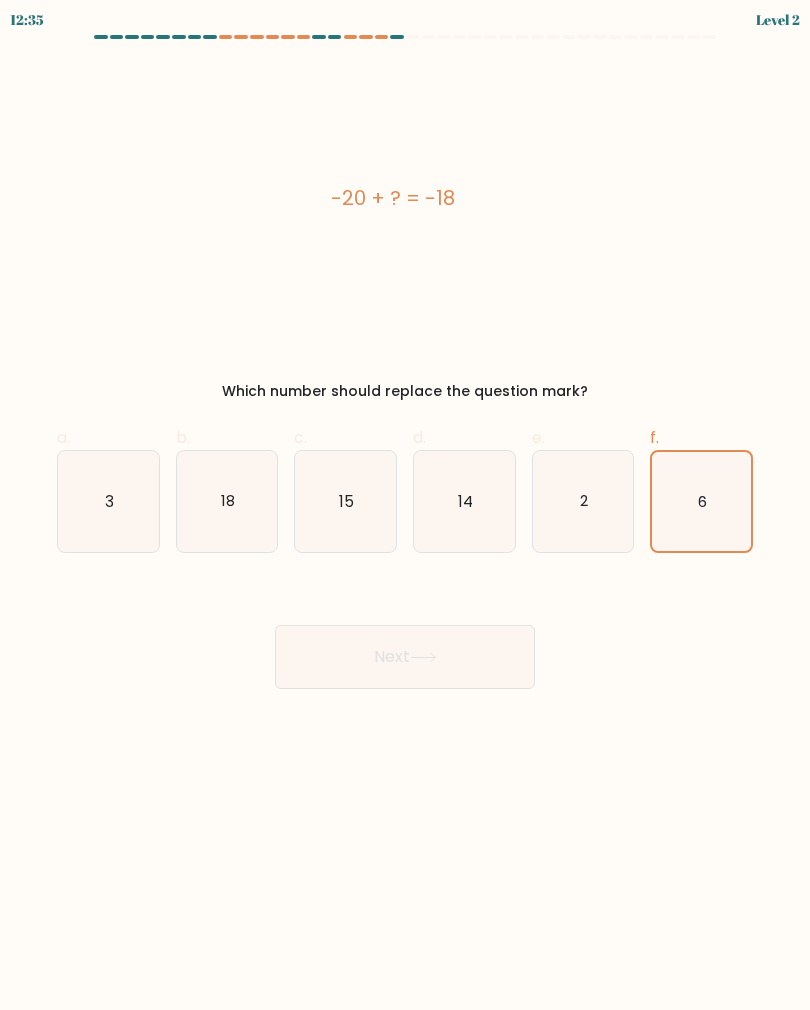 click on "Next" at bounding box center [405, 657] 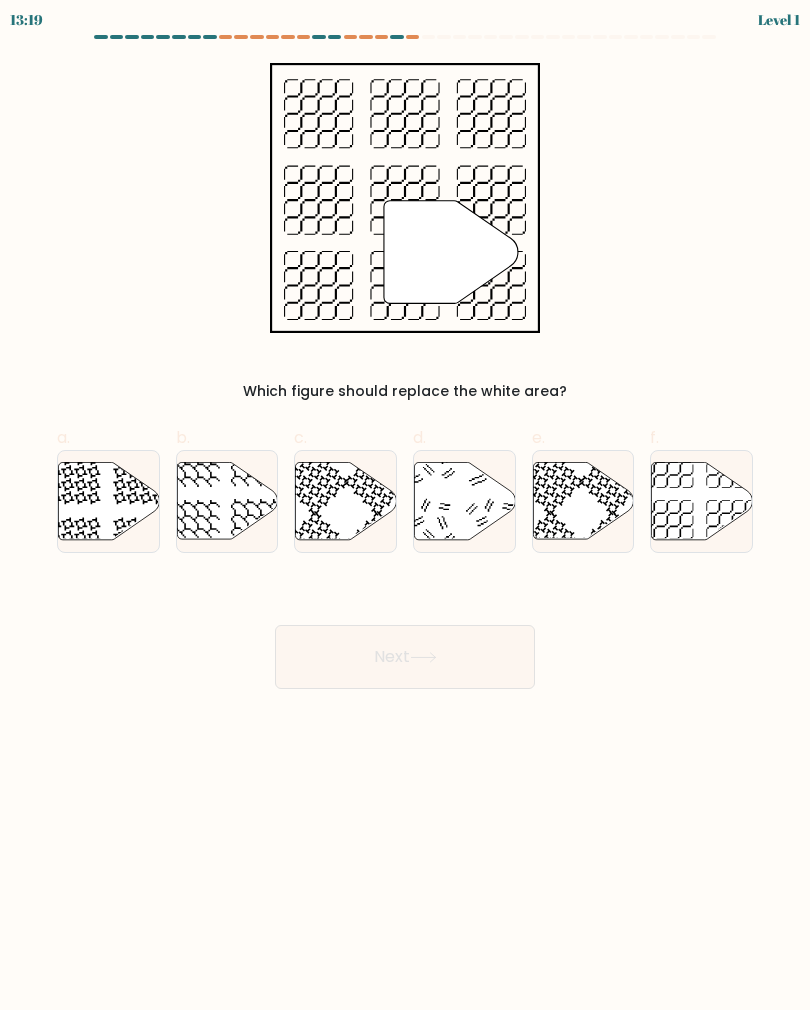 click 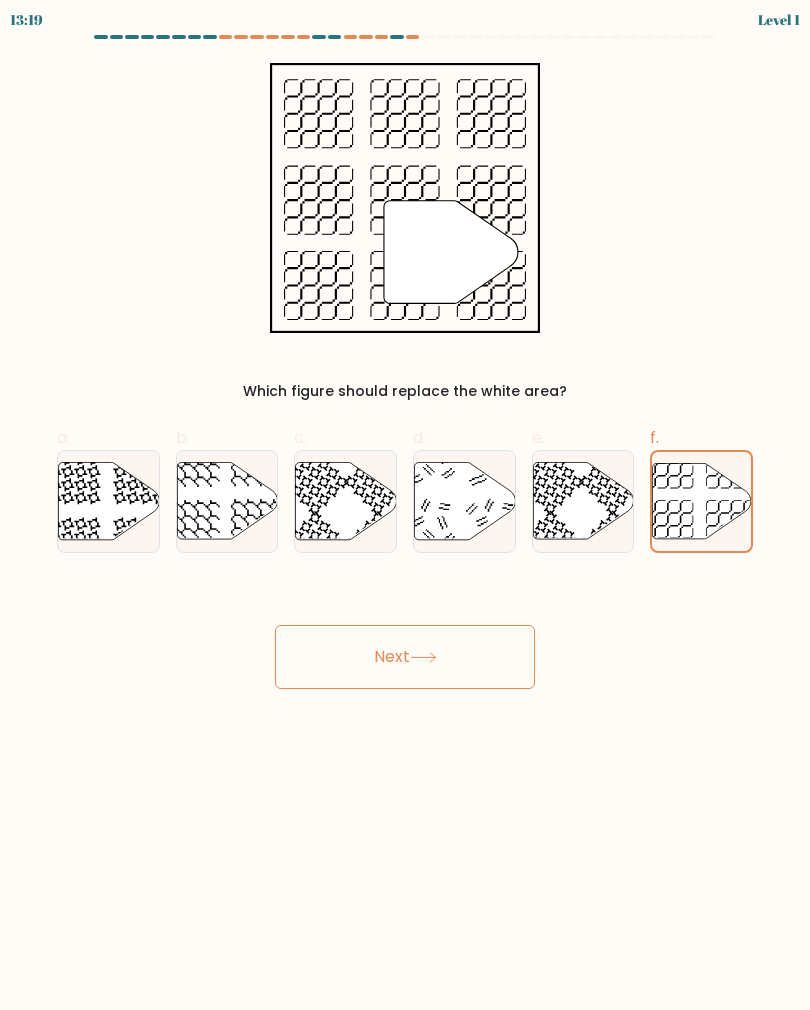 click on "Next" at bounding box center (405, 657) 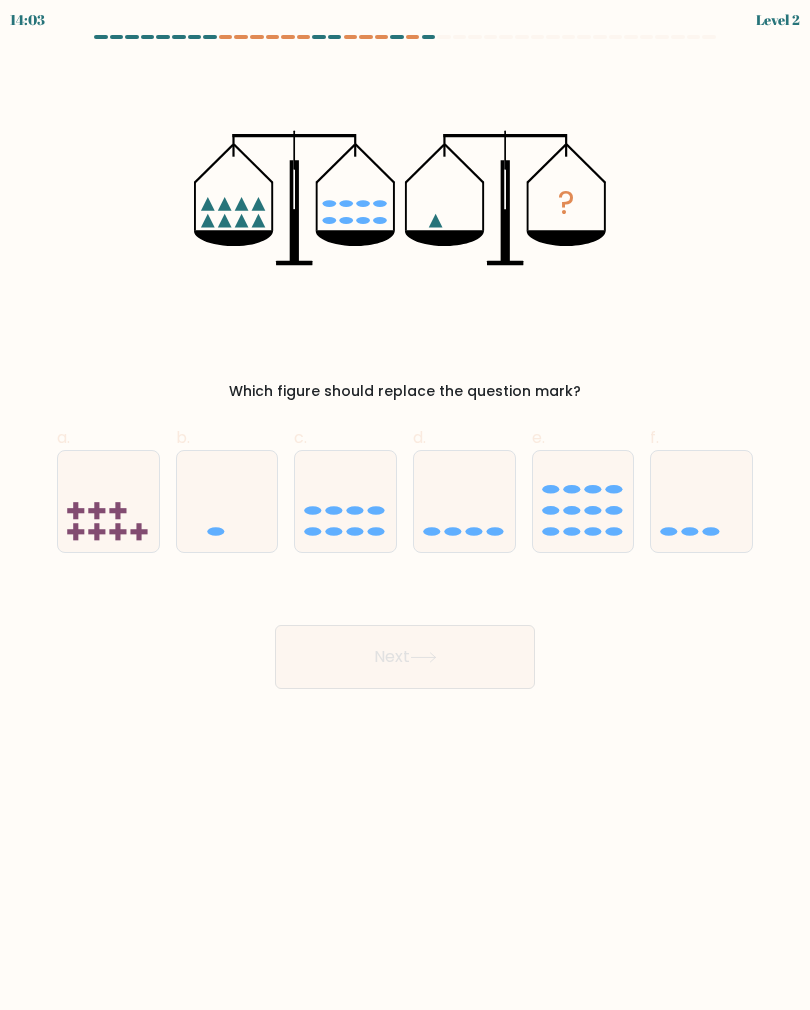 click 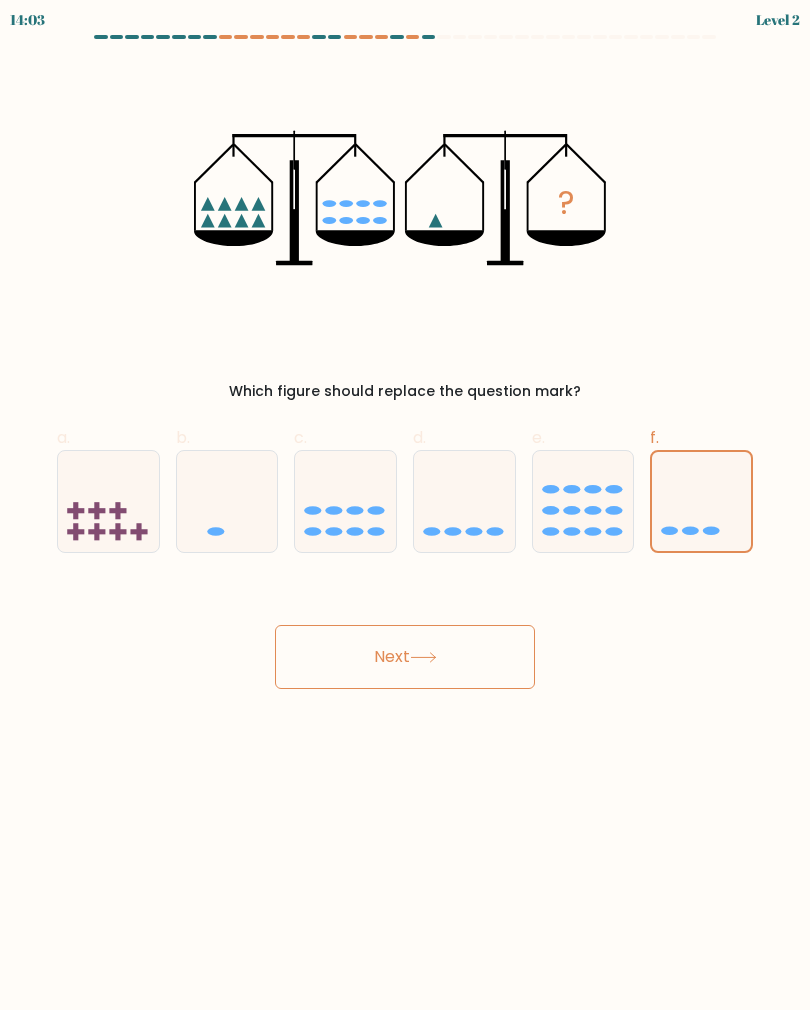 click on "Next" at bounding box center (405, 657) 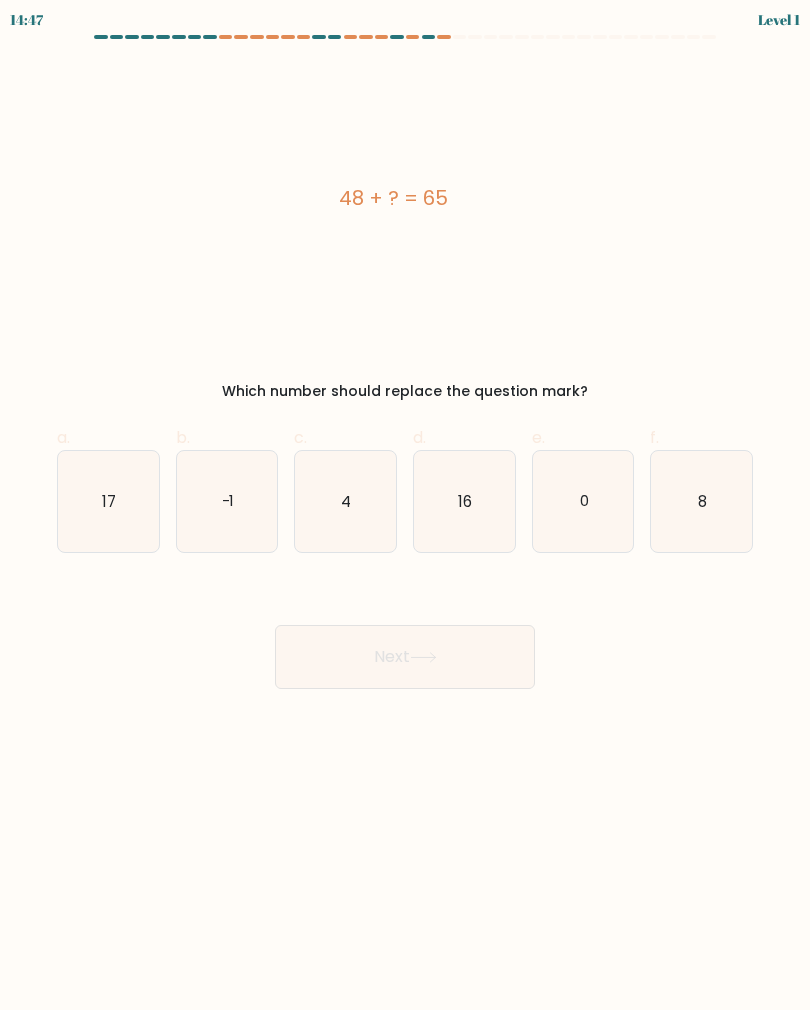 click on "8" 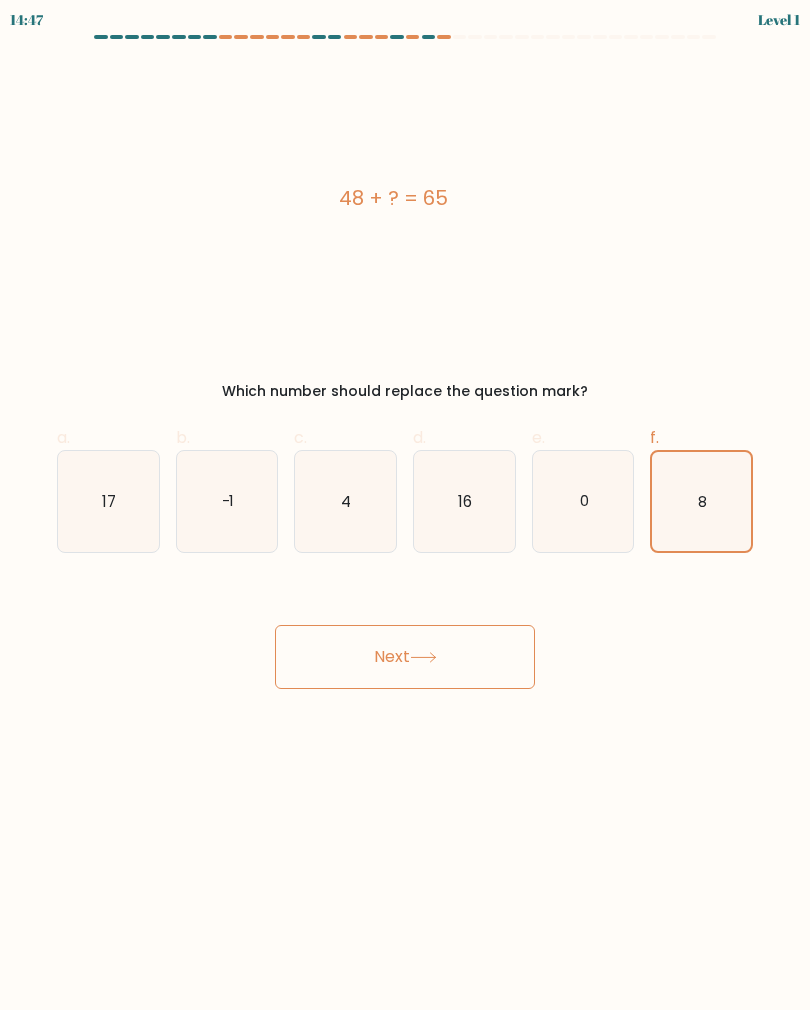 click on "Next" at bounding box center (405, 657) 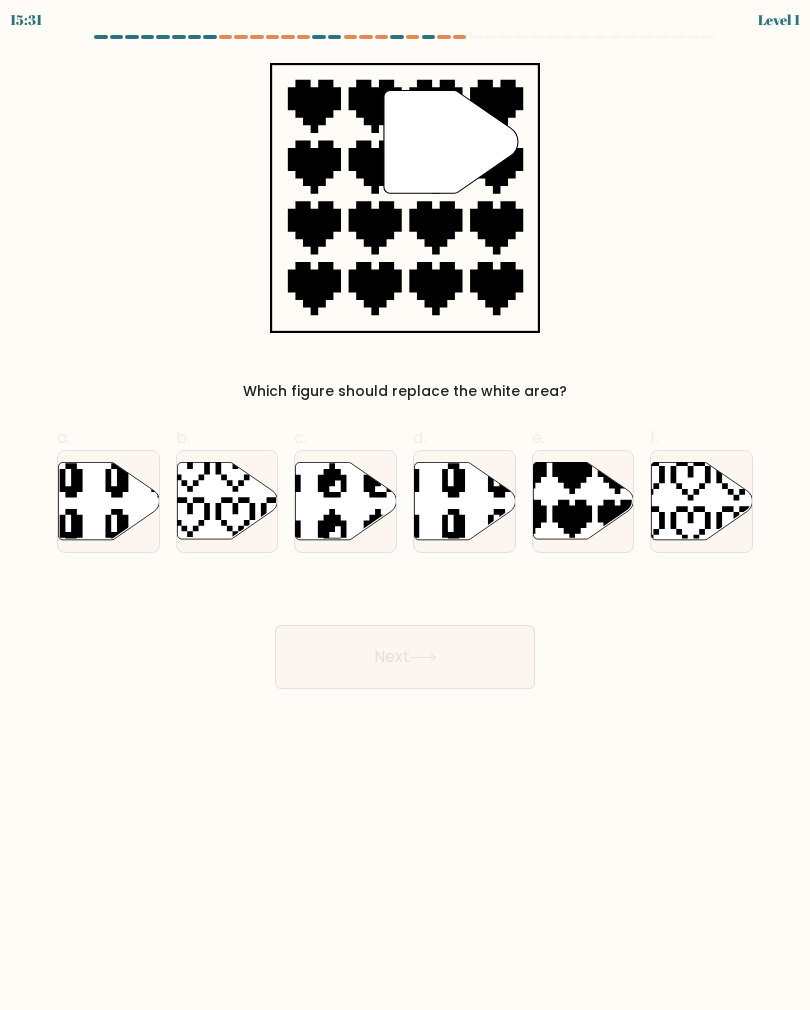 click 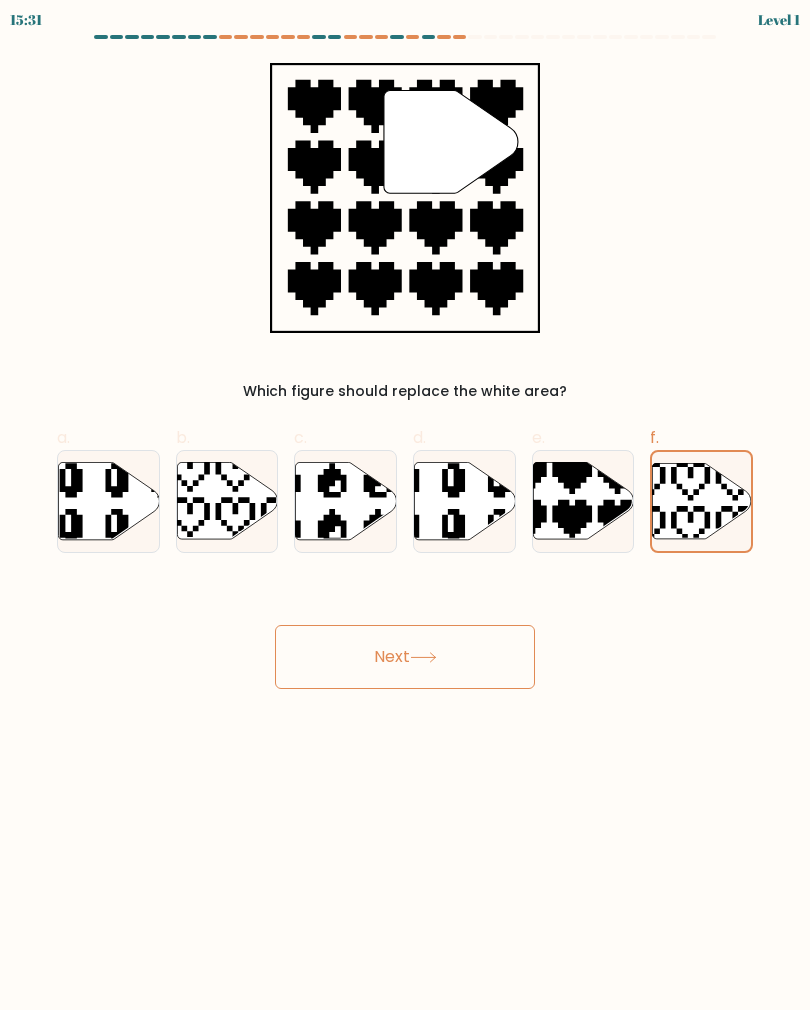 click on "Next" at bounding box center (405, 657) 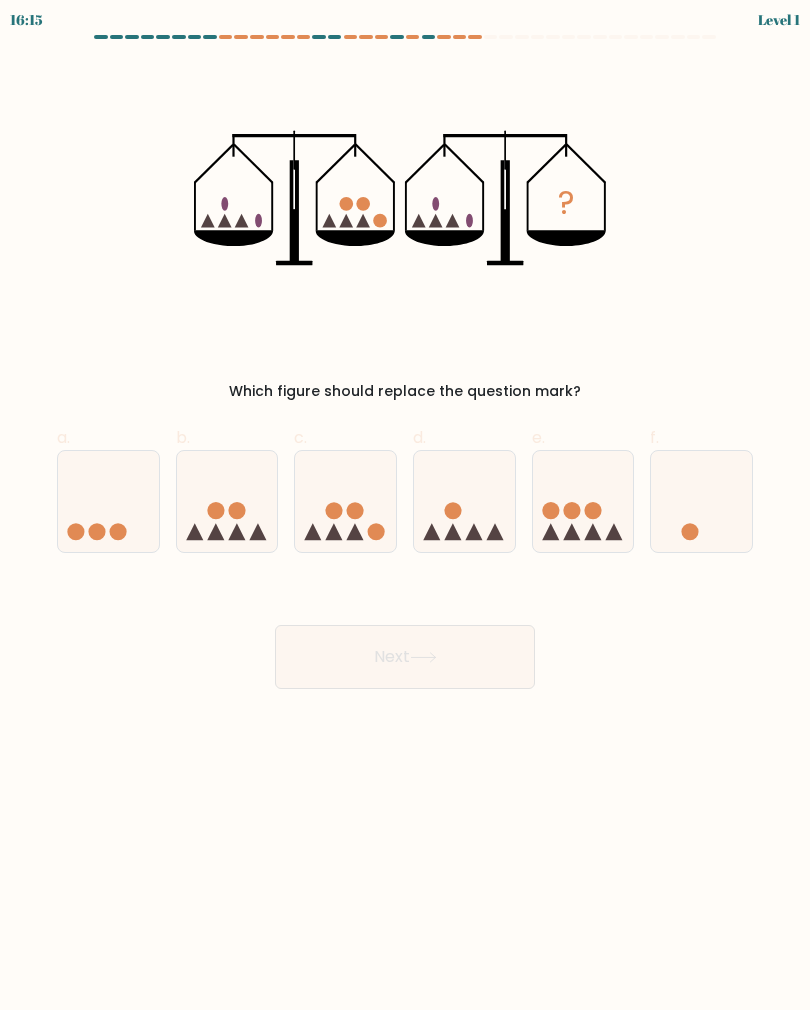 click 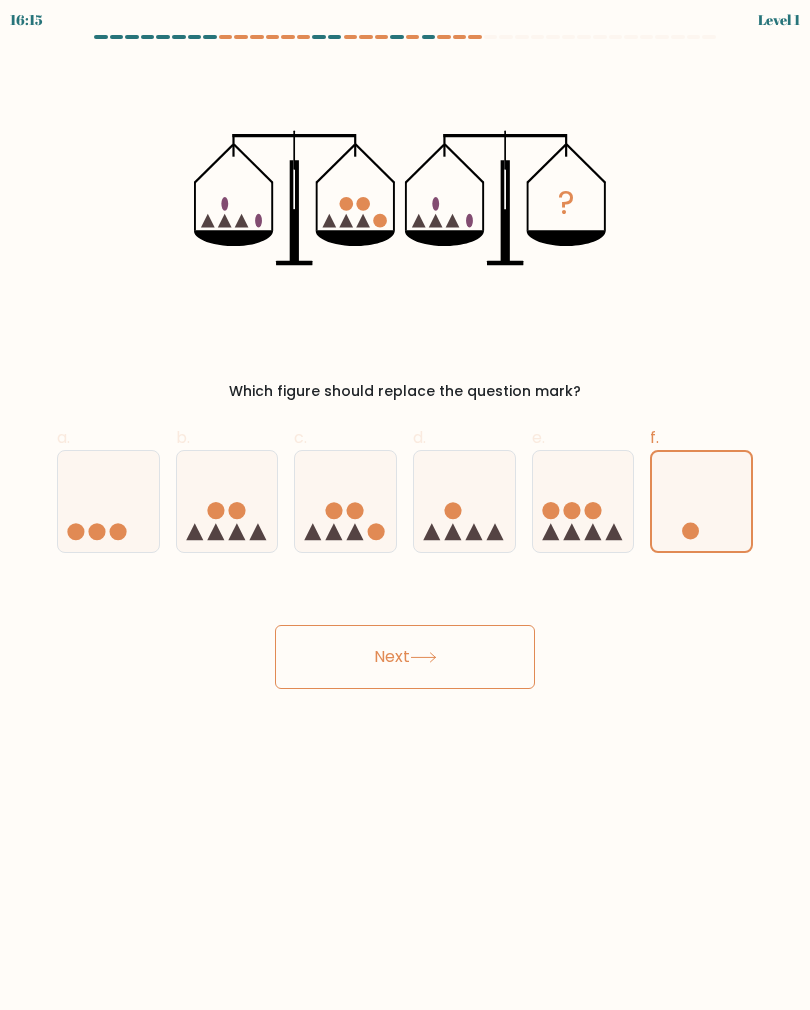 click on "Next" at bounding box center [405, 657] 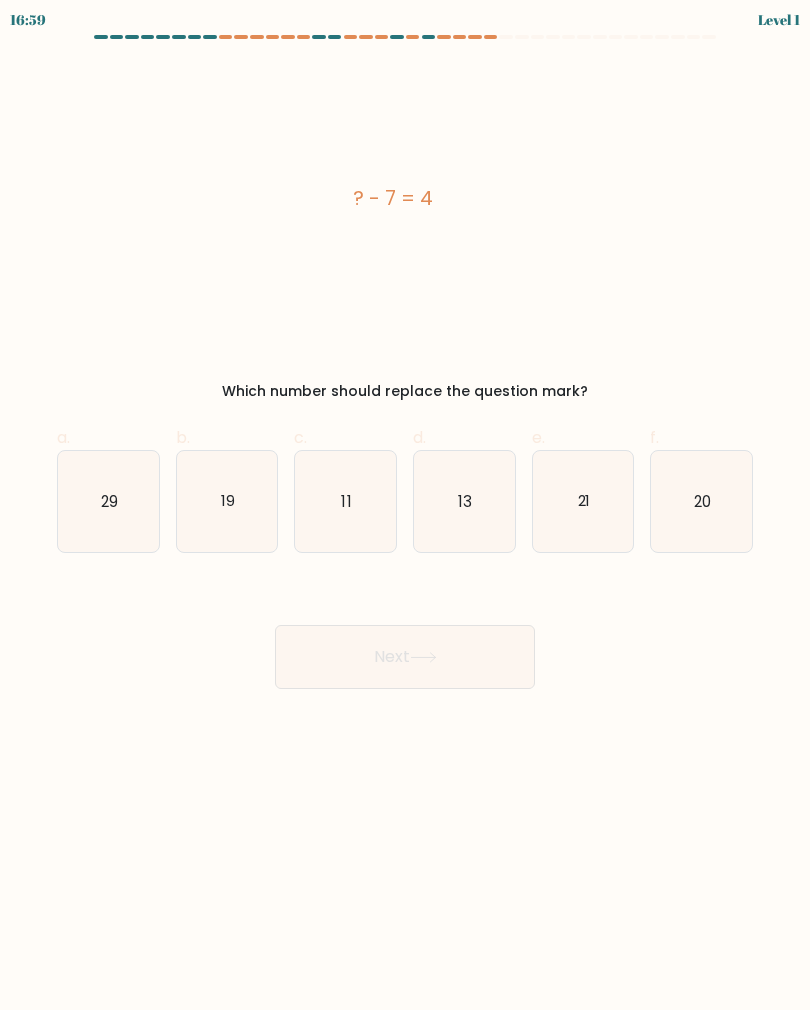 click on "20" 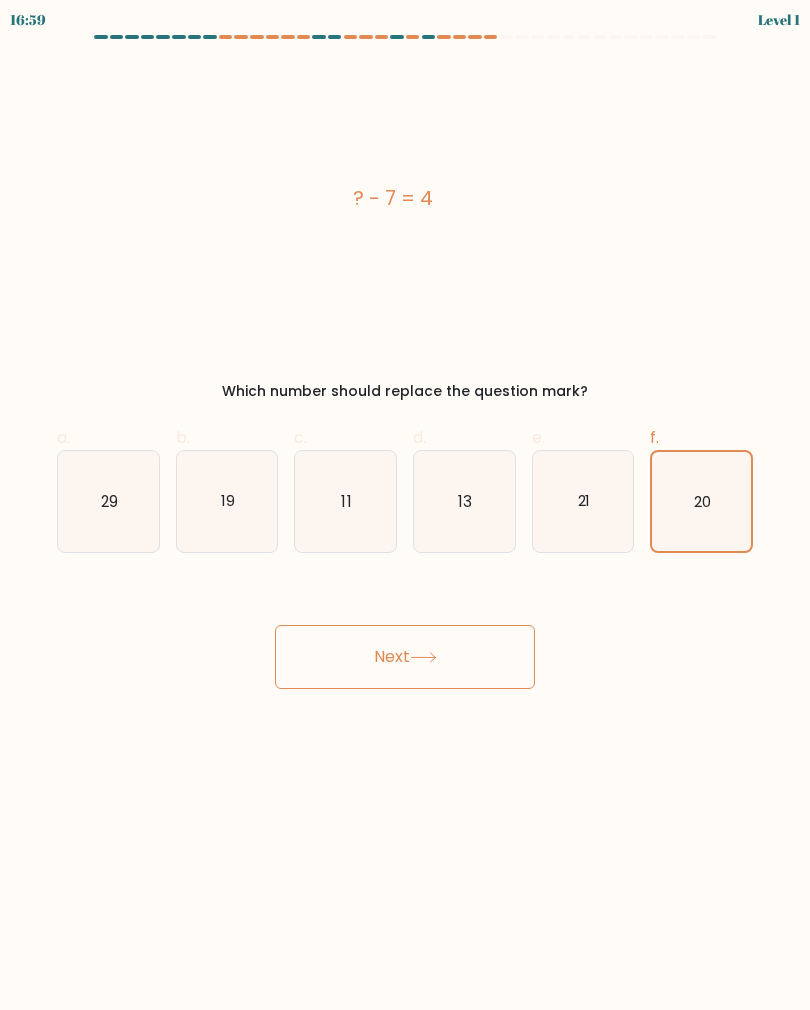 click on "Next" at bounding box center (405, 657) 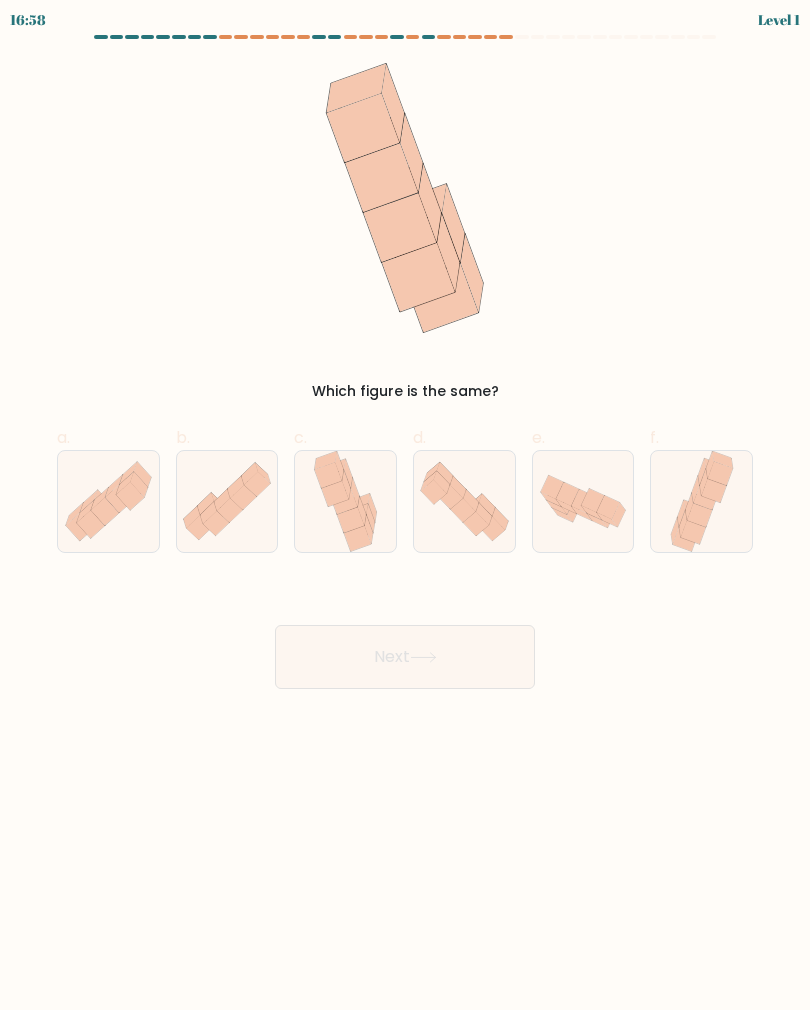 click 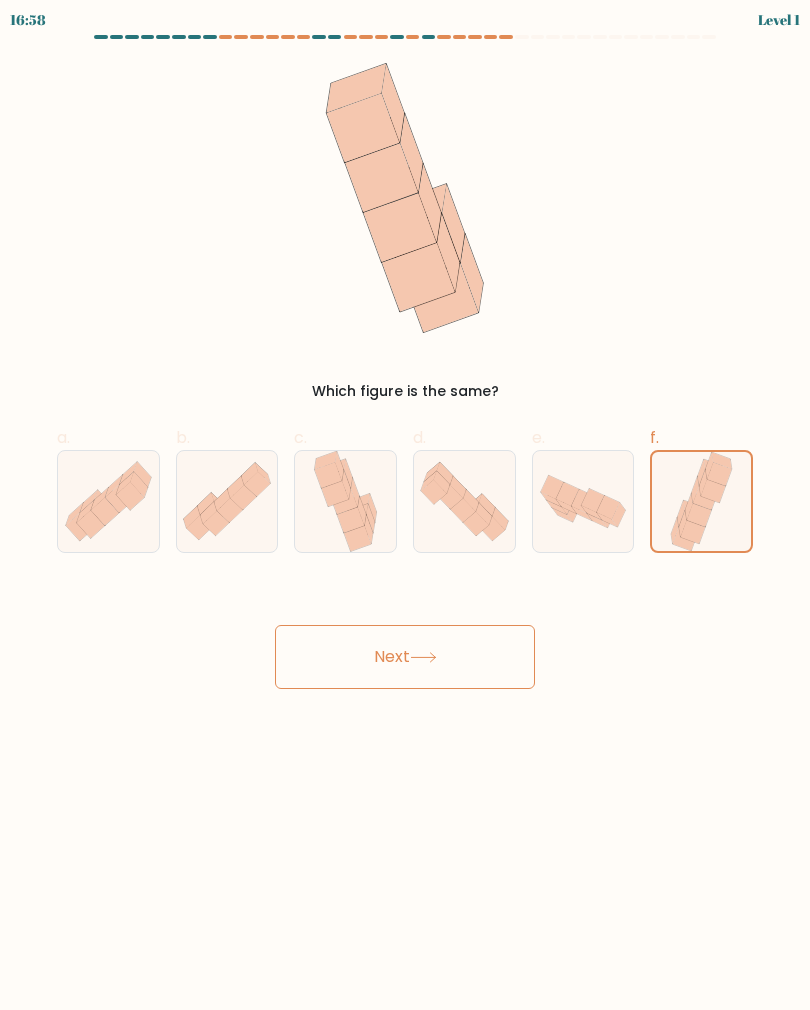 click on "Next" at bounding box center [405, 657] 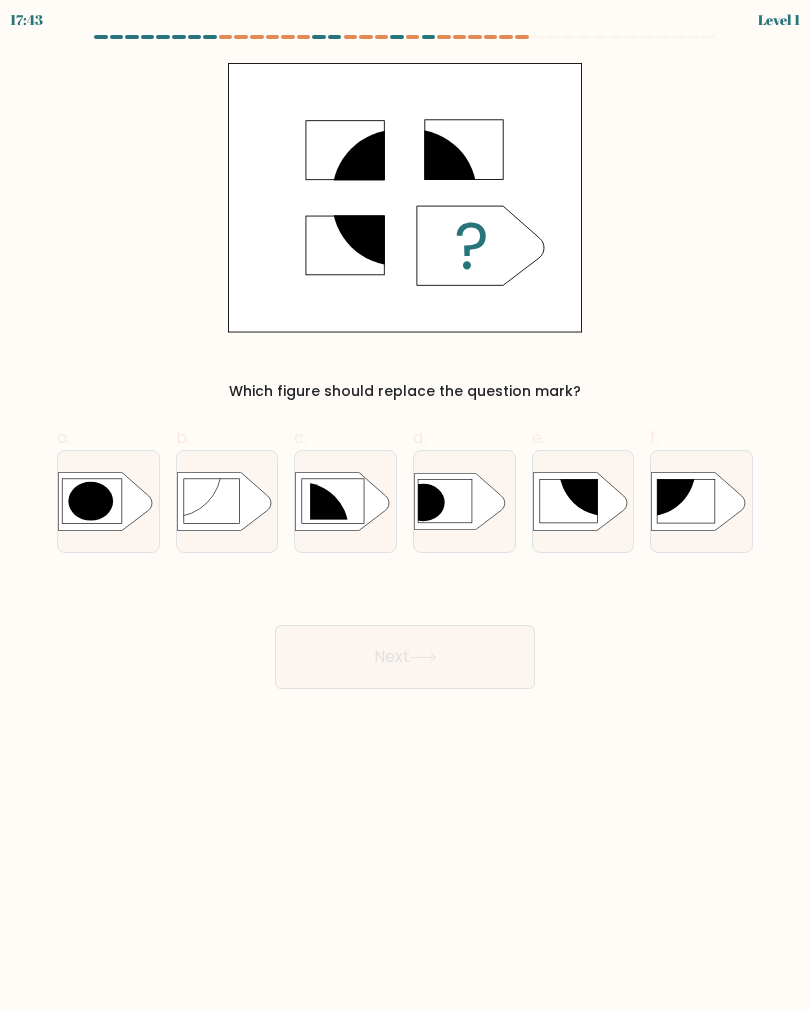 click 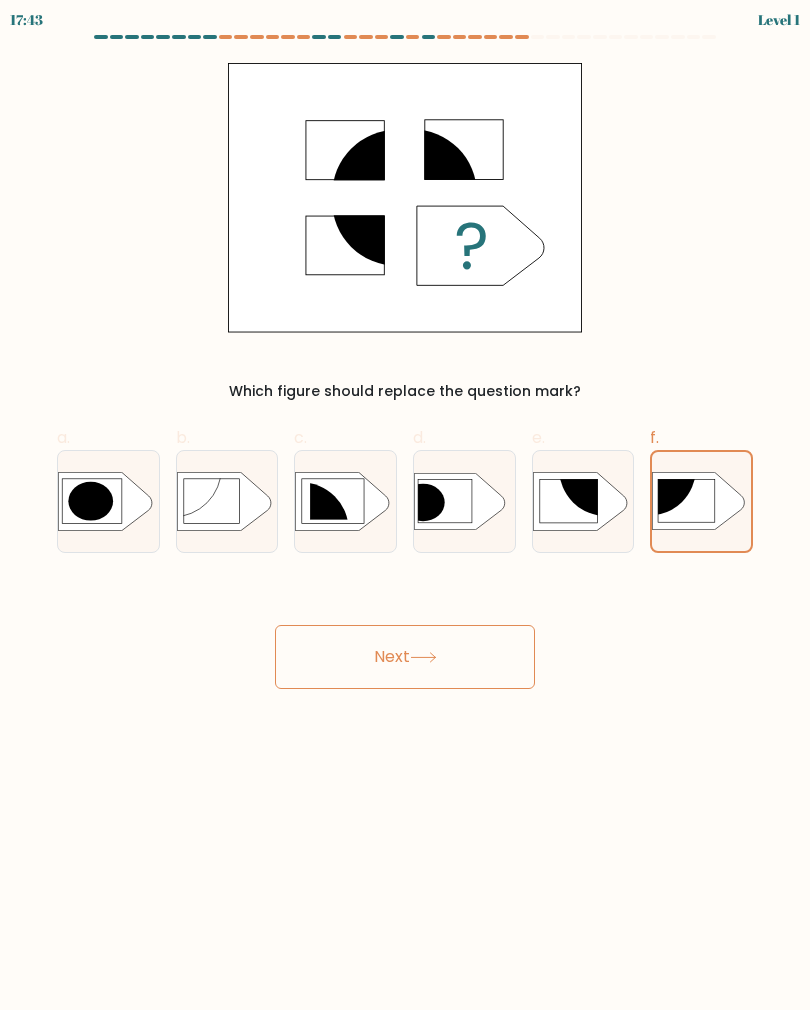 click on "Next" at bounding box center [405, 657] 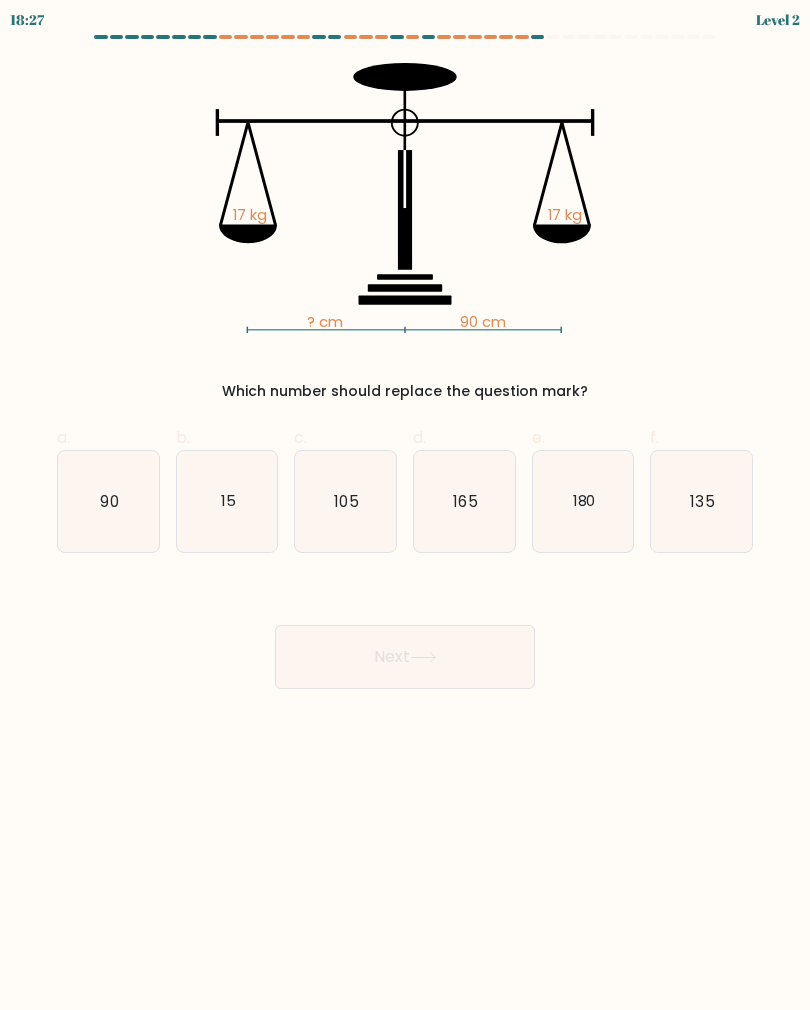 click on "135" 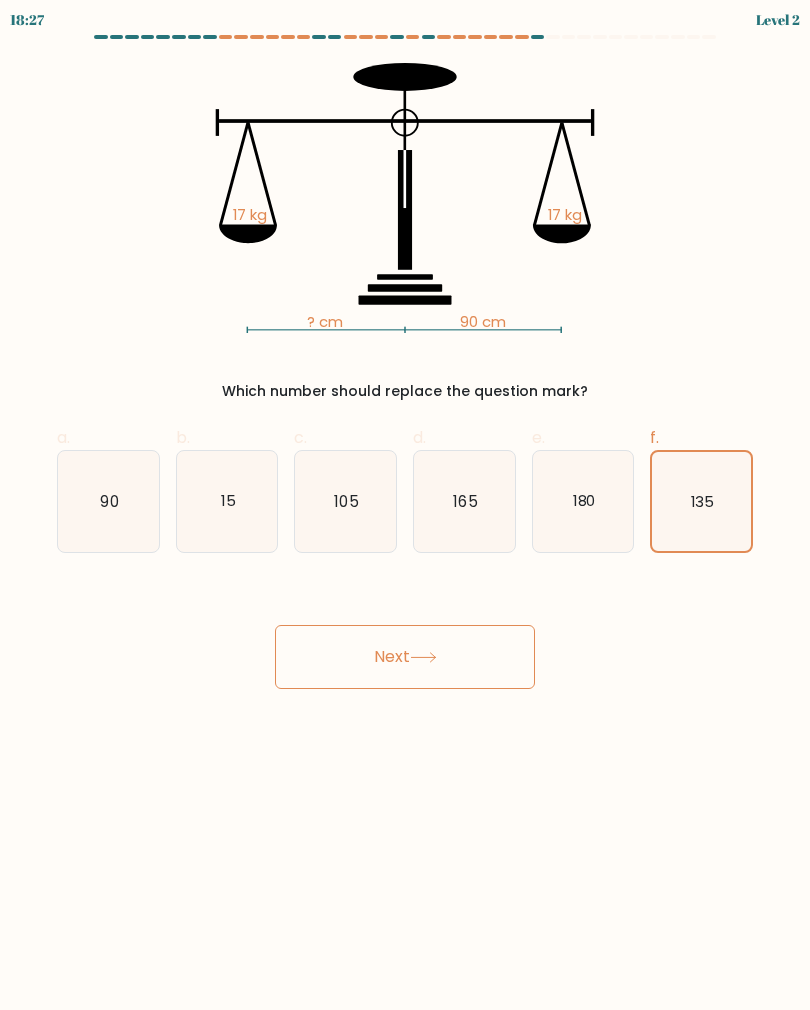 click on "Next" at bounding box center (405, 657) 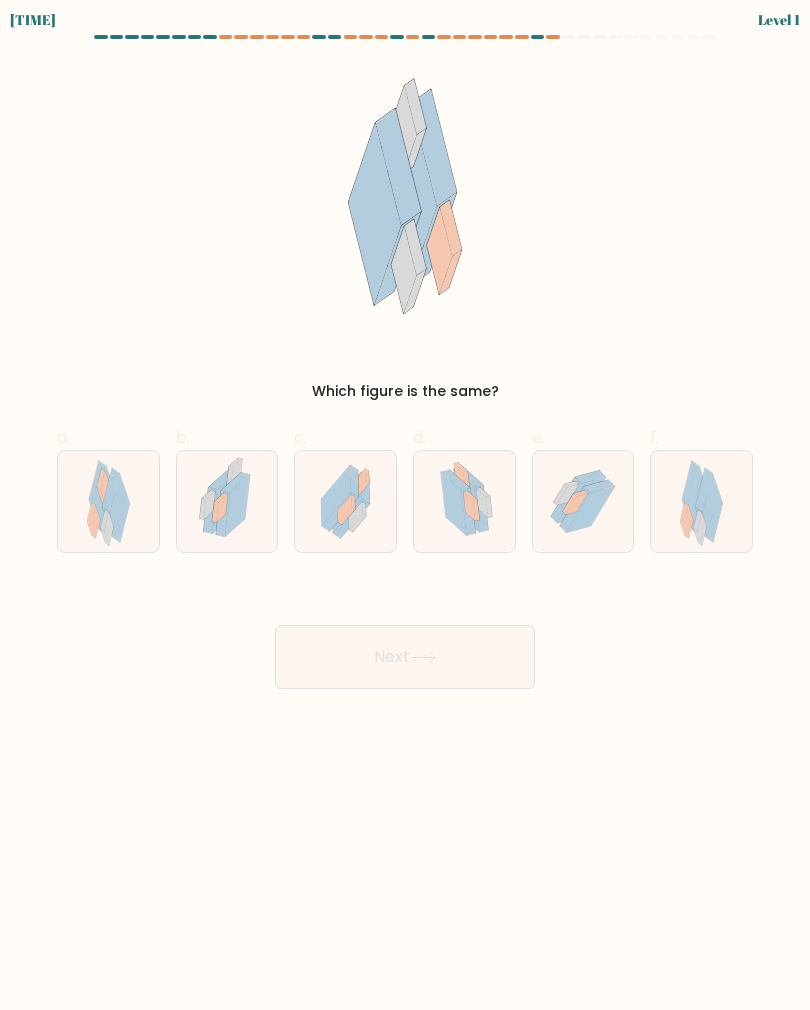 click 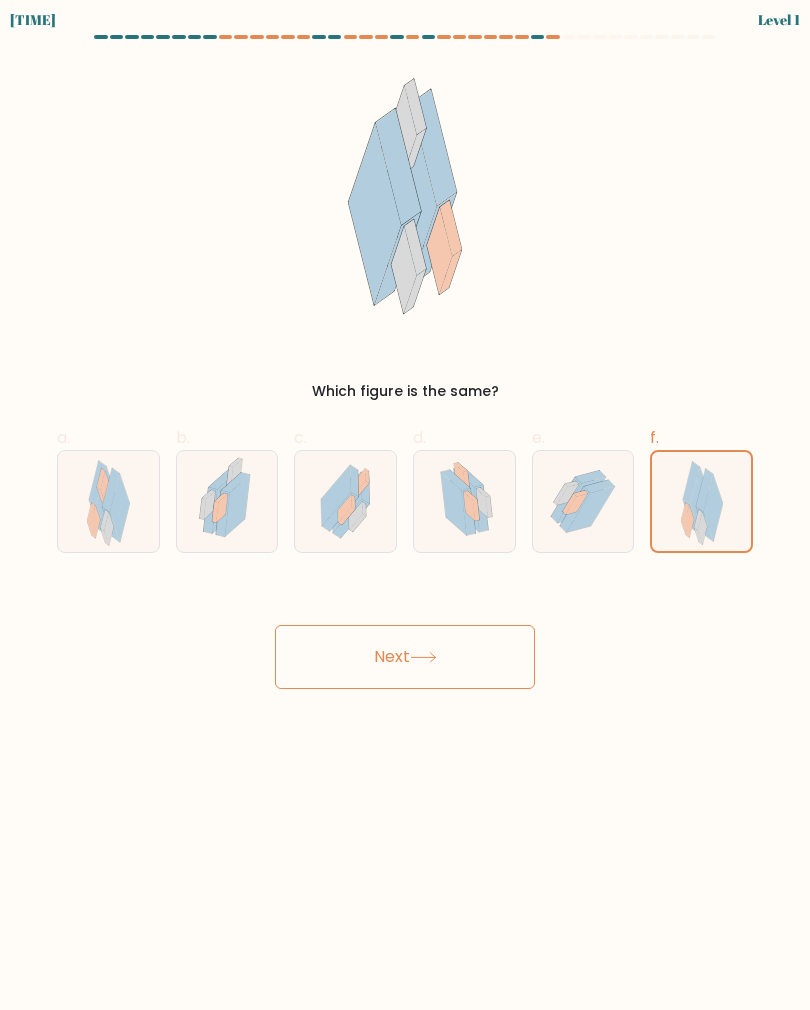 click on "Next" at bounding box center (405, 657) 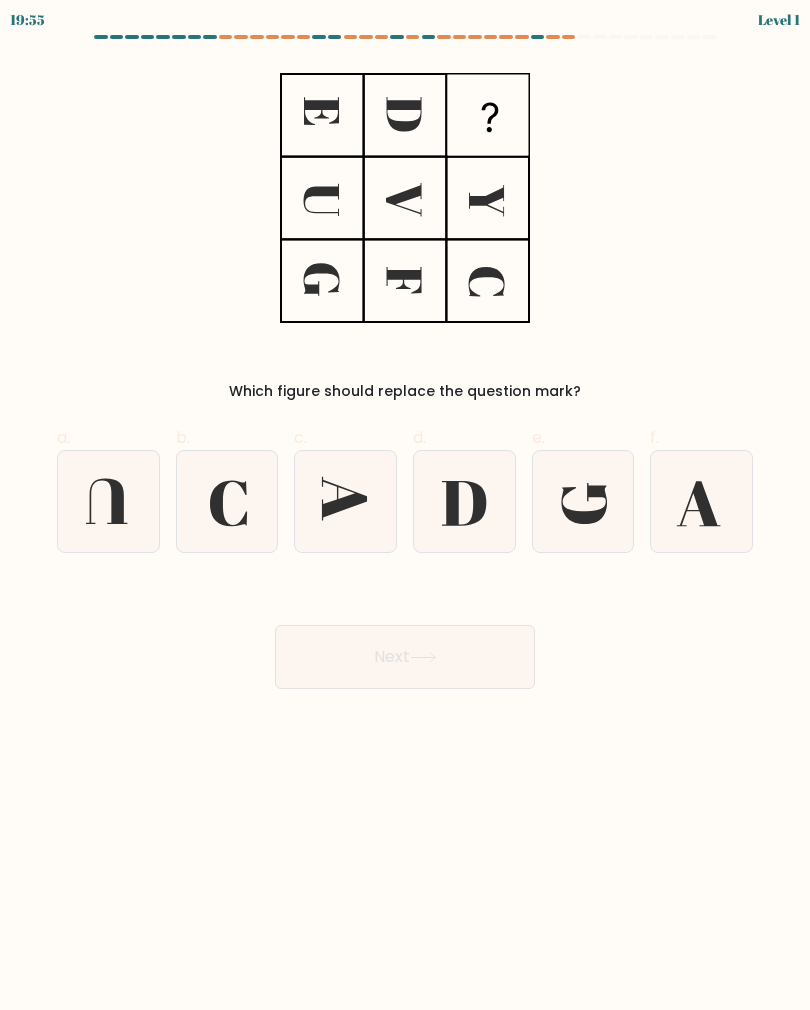 click 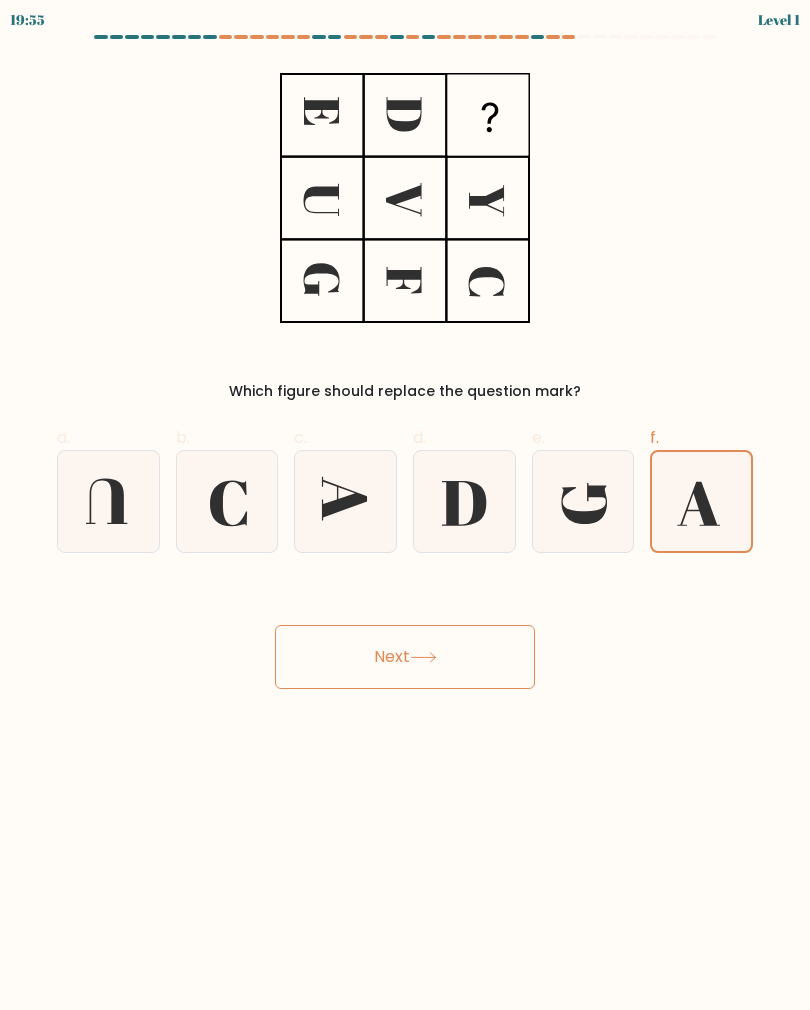 click on "Next" at bounding box center [405, 657] 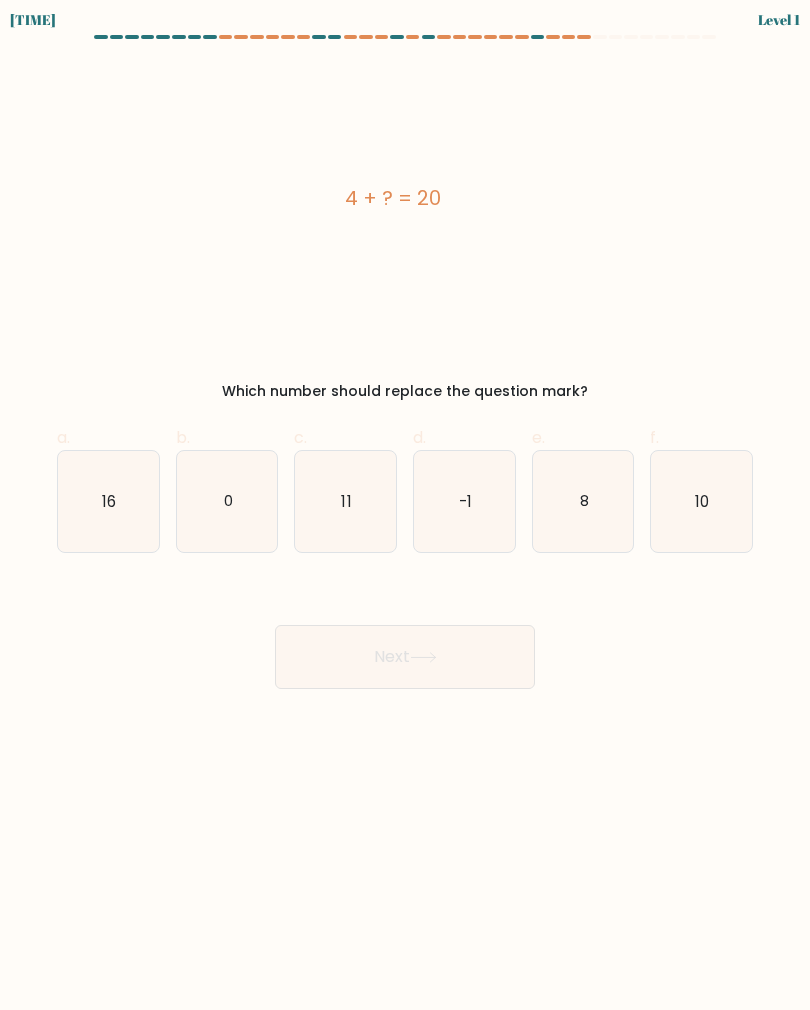 click on "10" 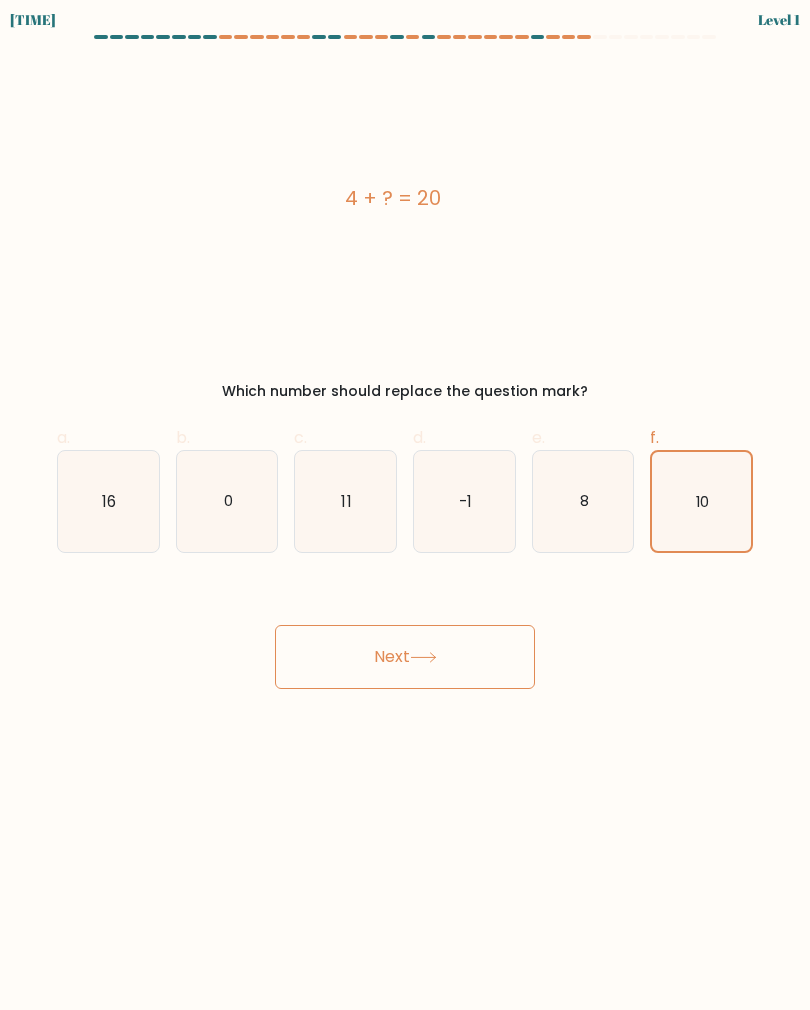 click on "Next" at bounding box center [405, 657] 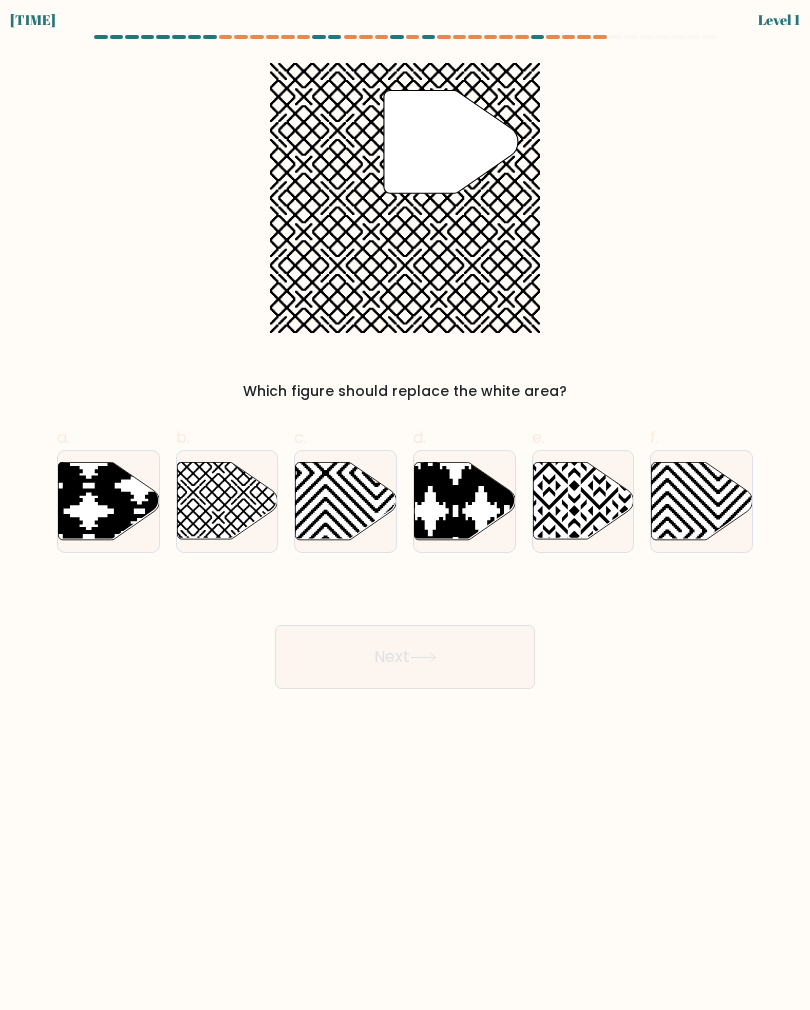 click 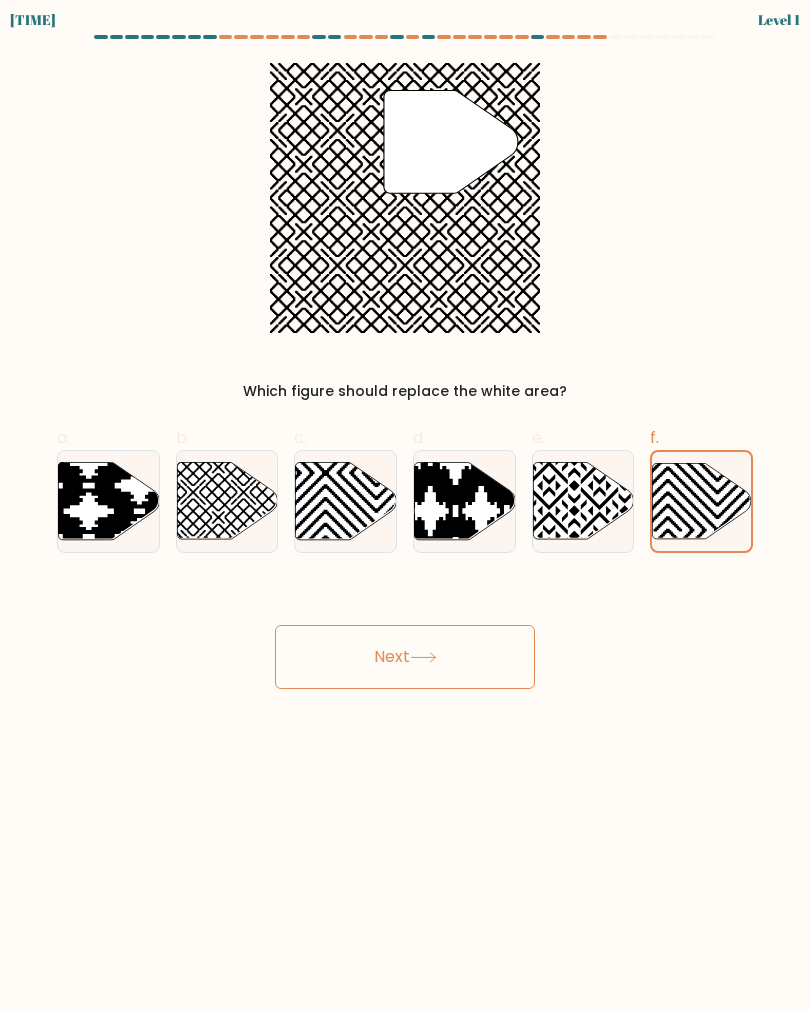 click on "Next" at bounding box center (405, 657) 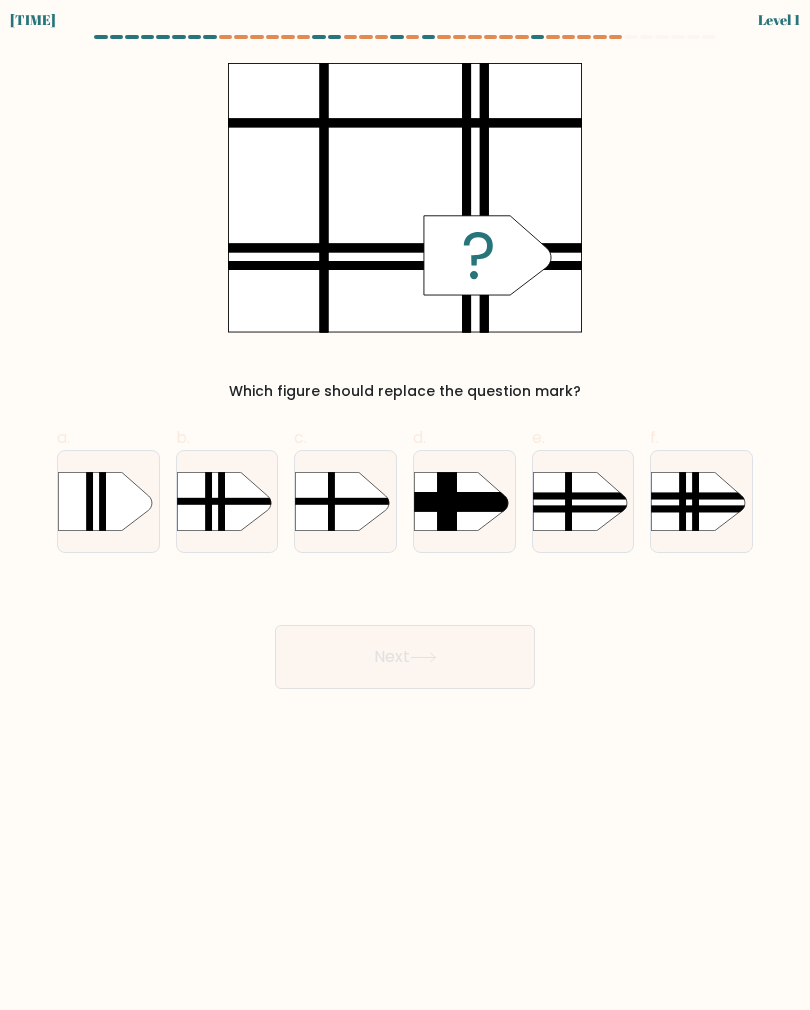 click on "Next" at bounding box center [405, 657] 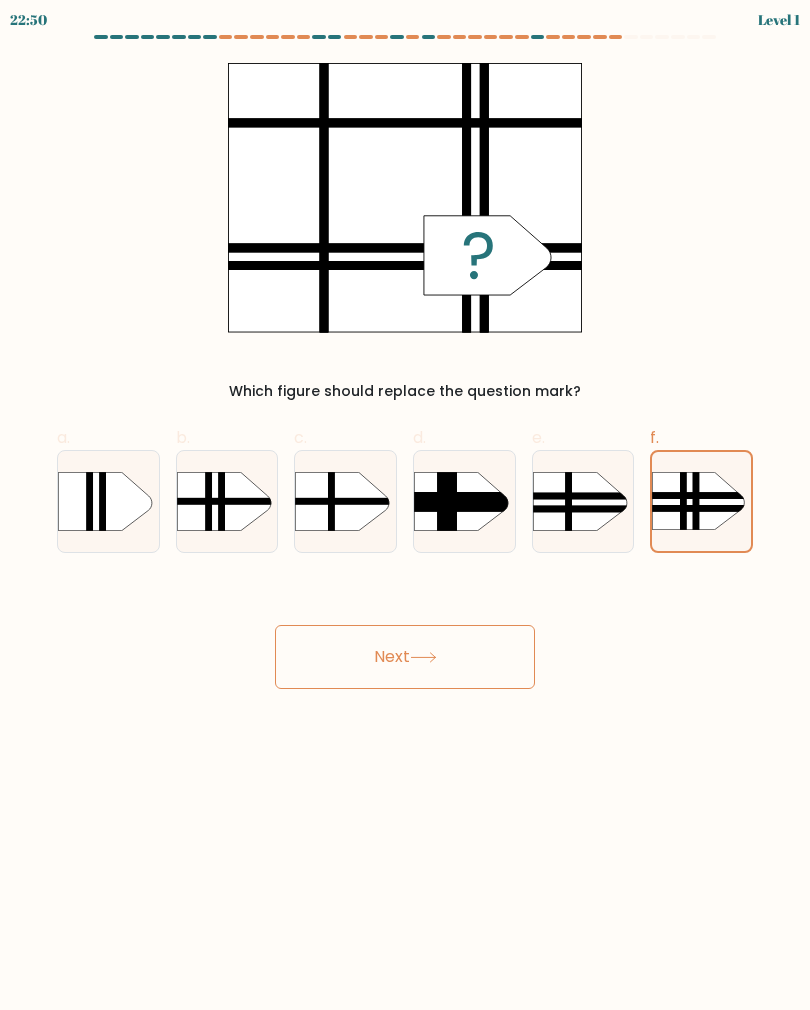 click on "Next" at bounding box center (405, 657) 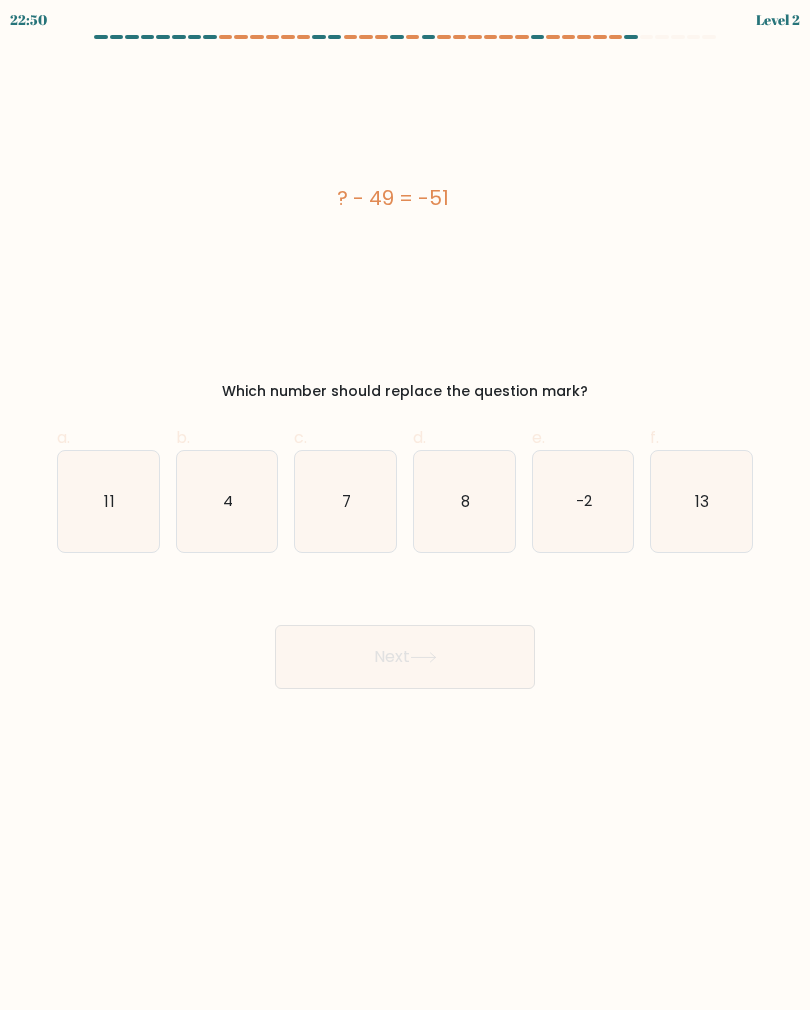 click on "Next" at bounding box center (405, 657) 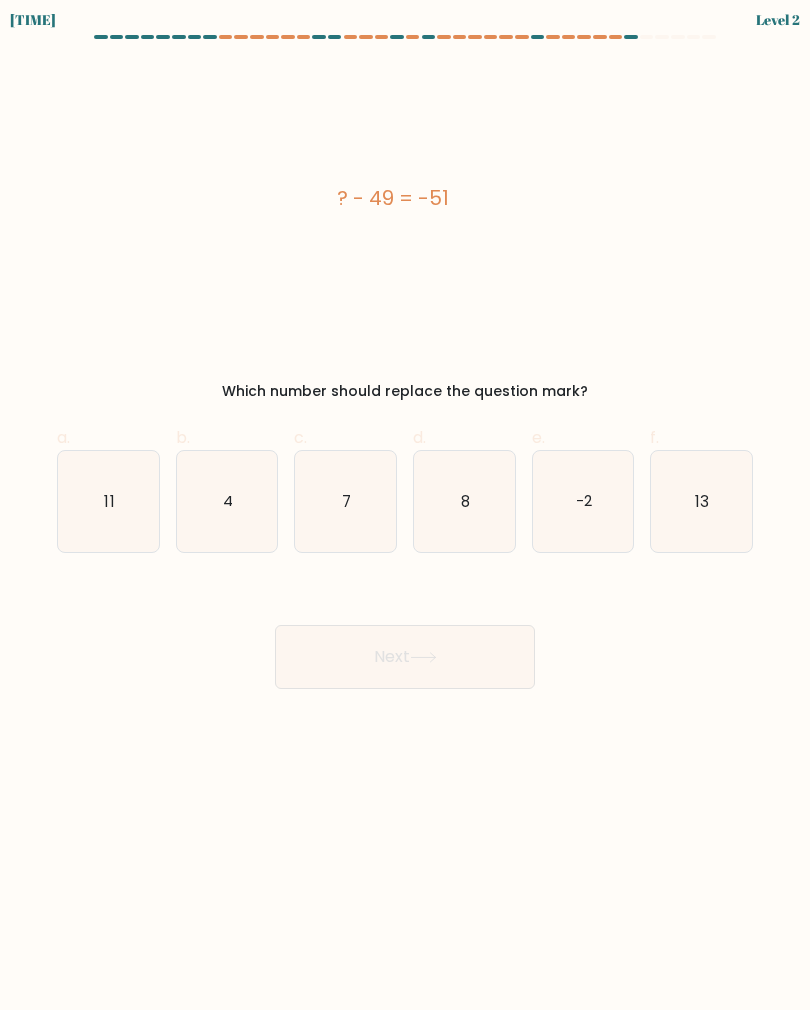 click on "13" 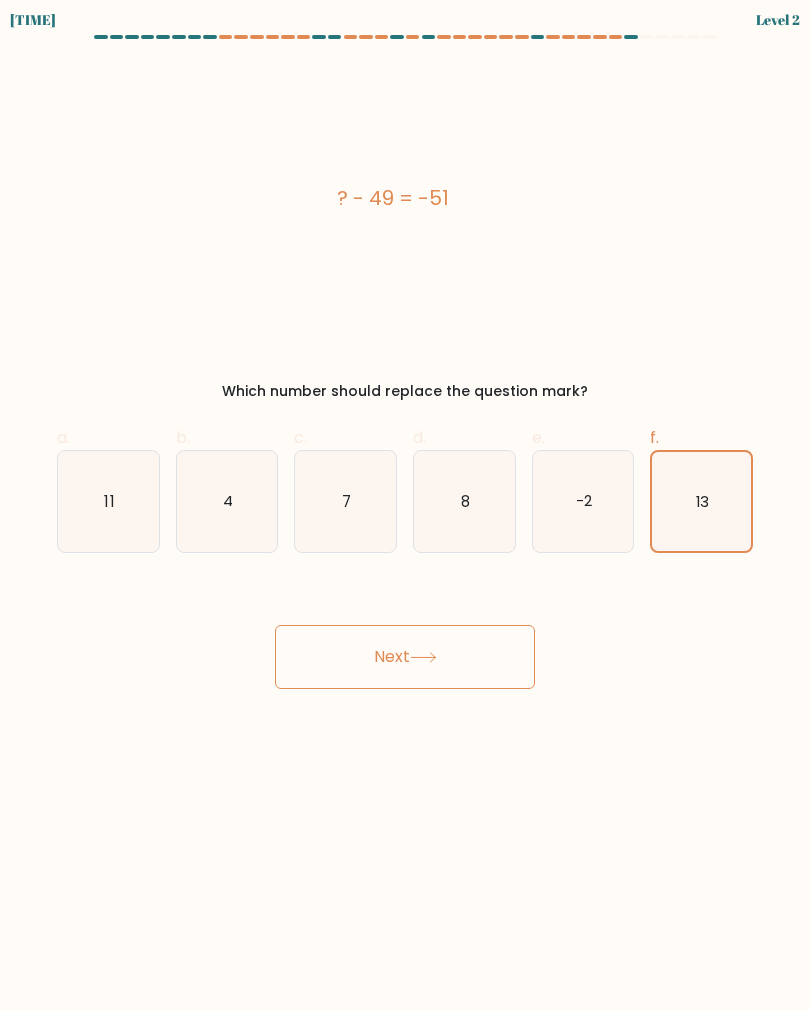 click on "Next" at bounding box center (405, 657) 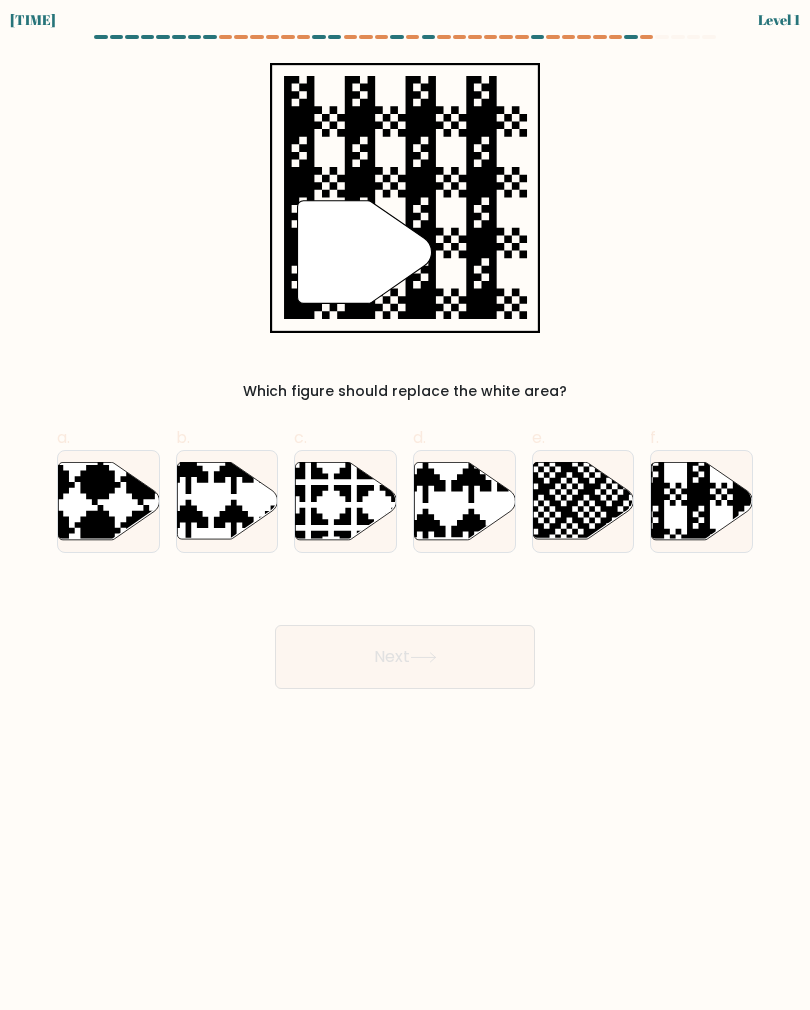 click 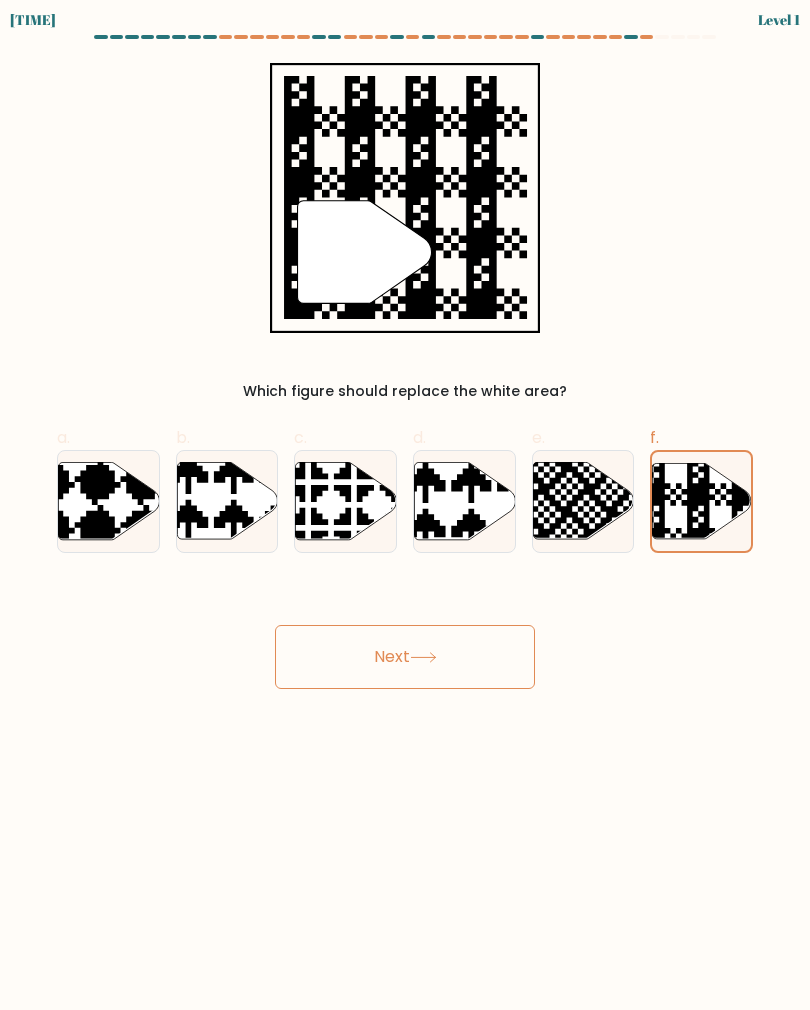 click on "Next" at bounding box center [405, 657] 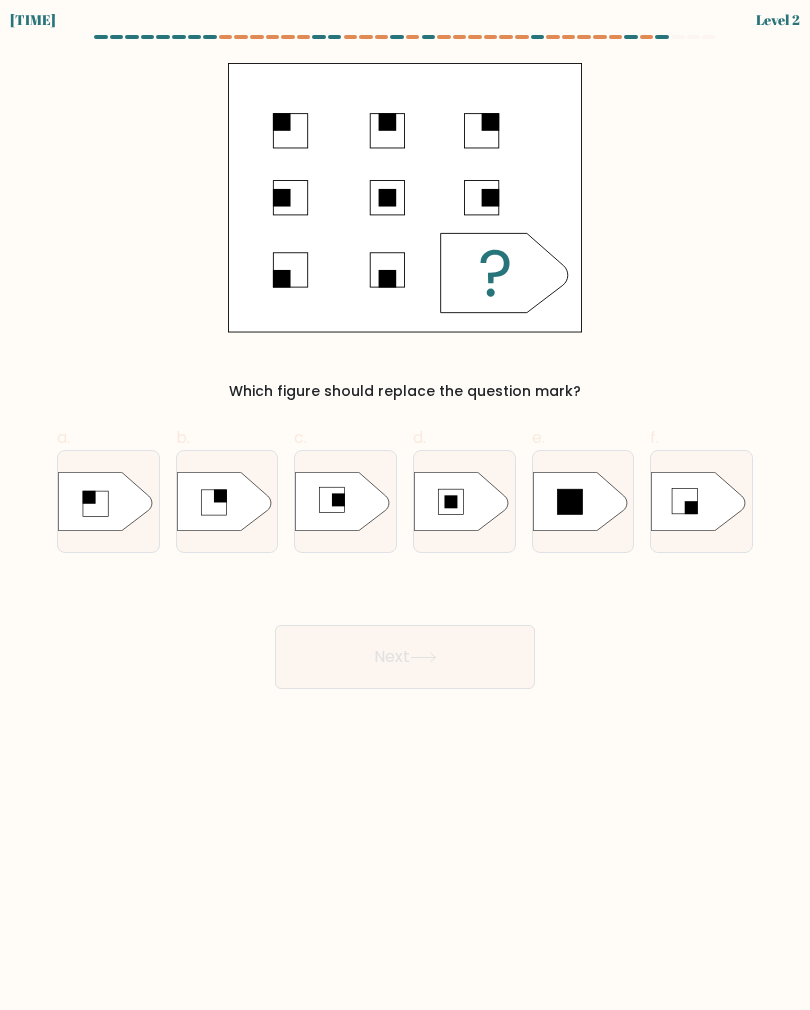 click 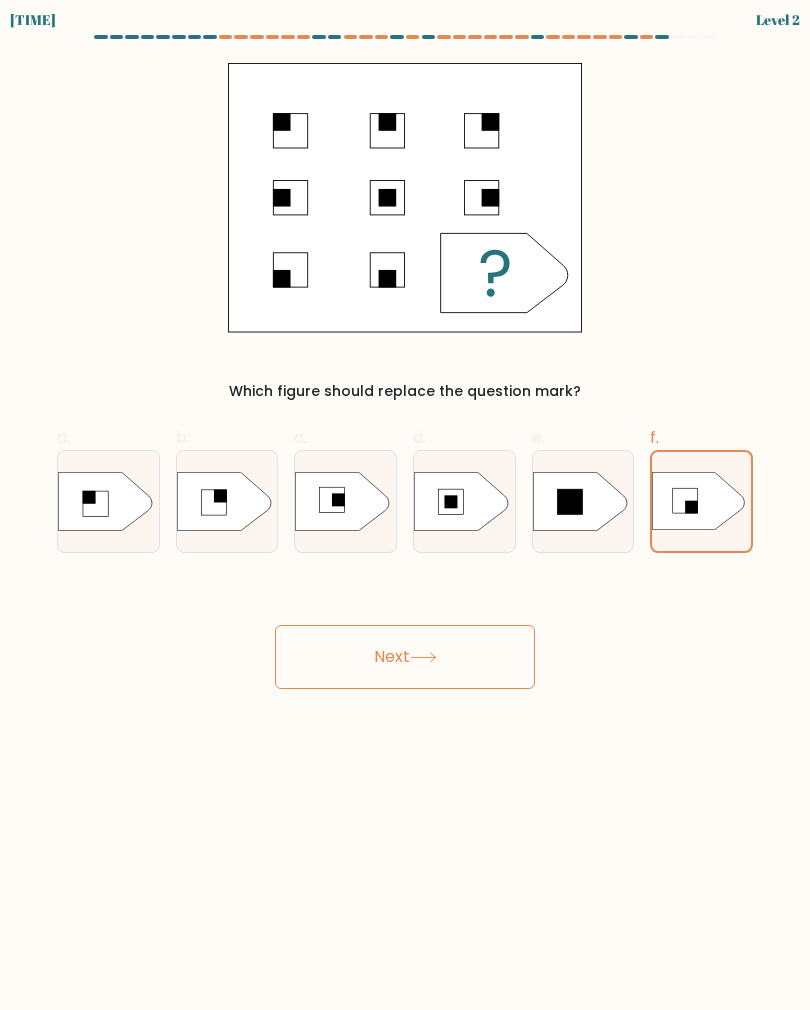 click on "Next" at bounding box center [405, 657] 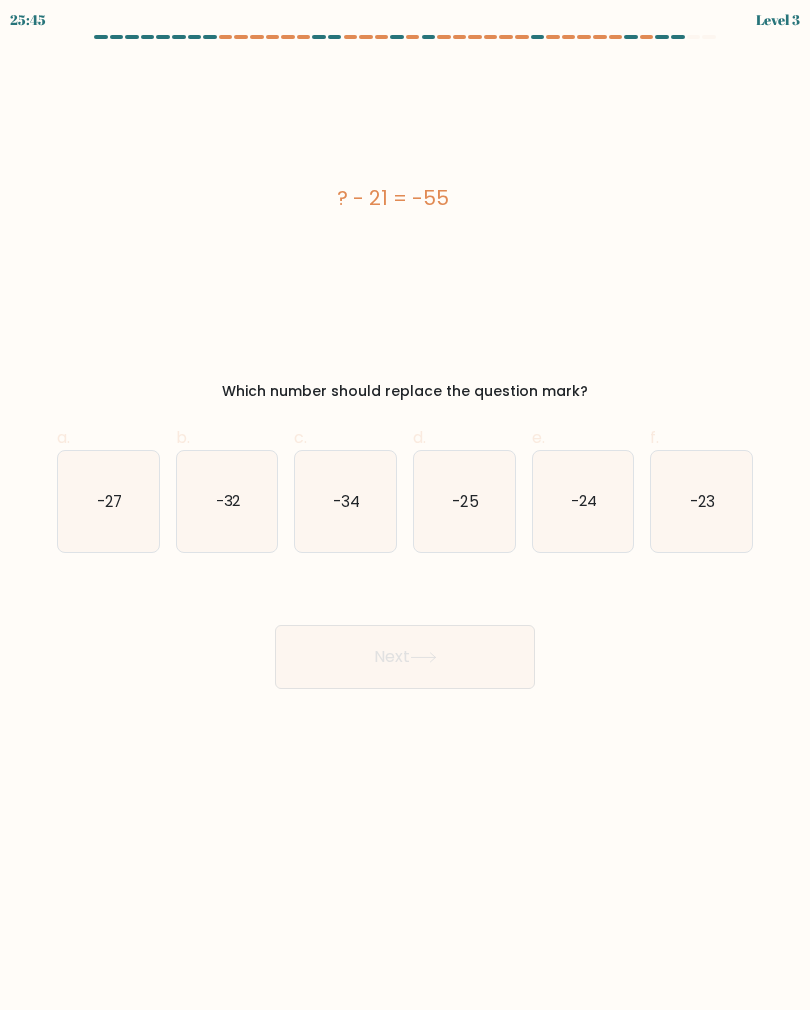 click on "-23" 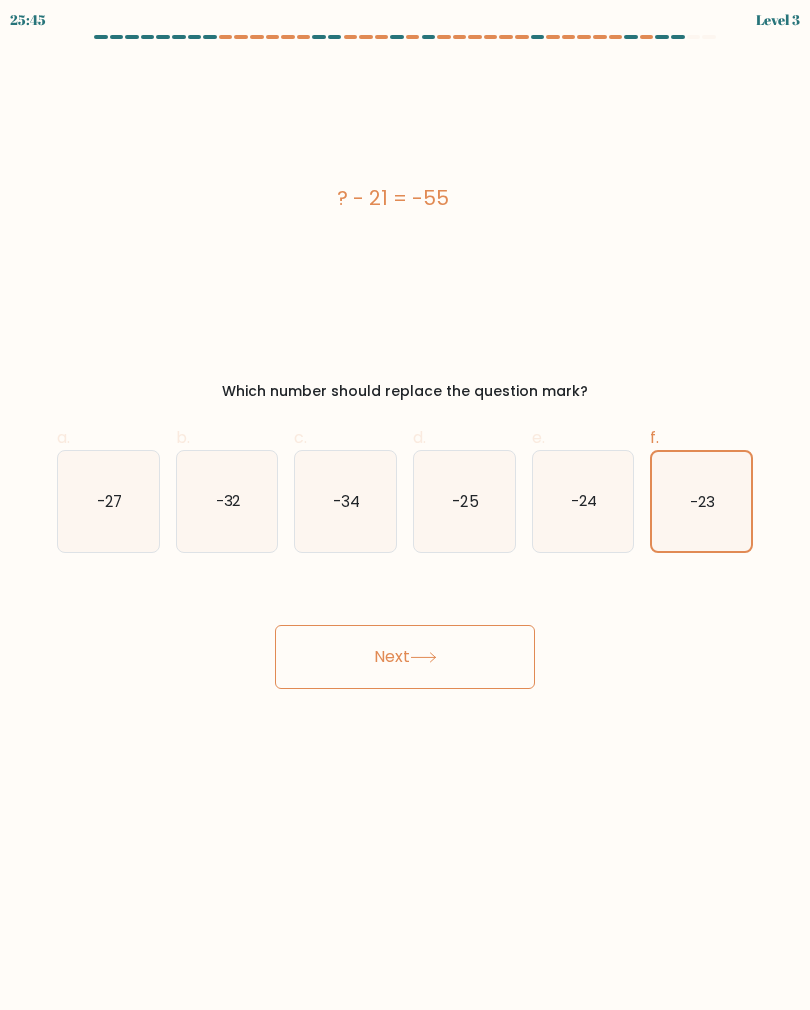 click on "Next" at bounding box center [405, 657] 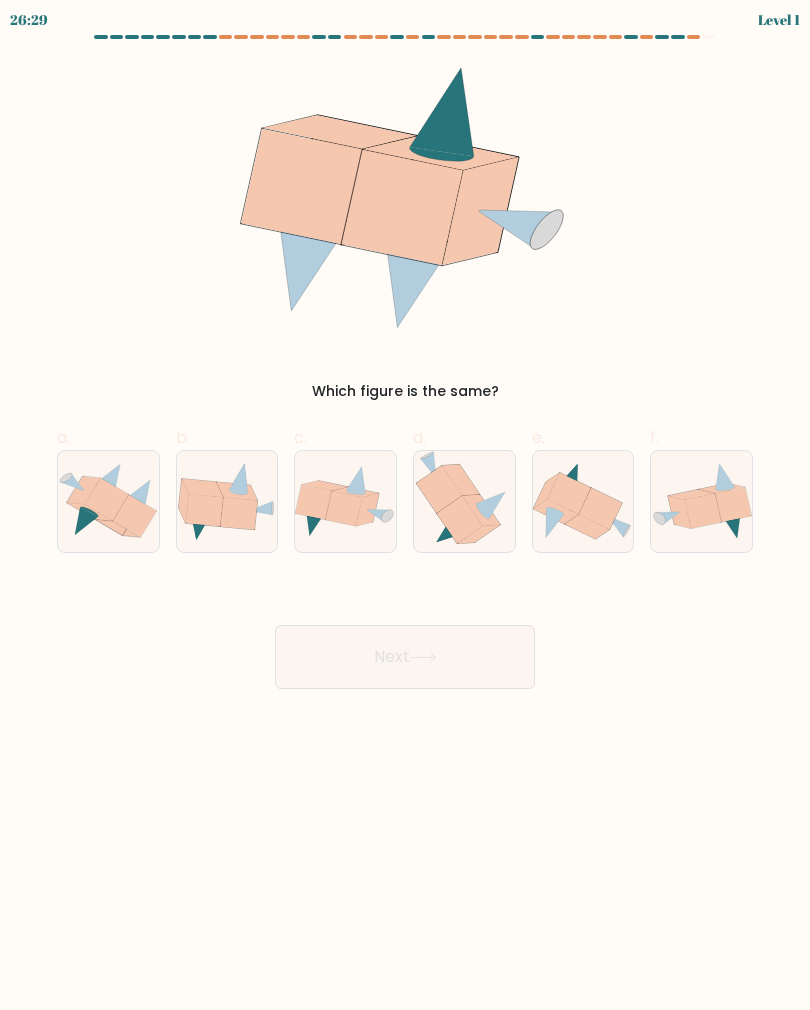 click 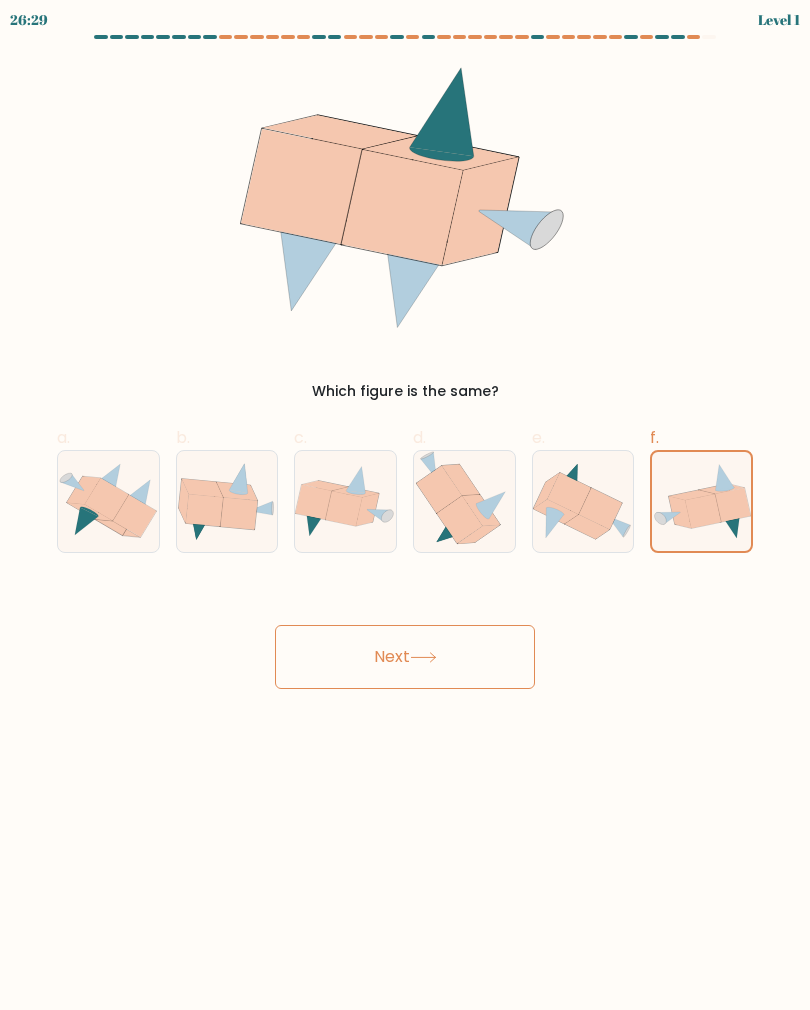 click on "Next" at bounding box center [405, 657] 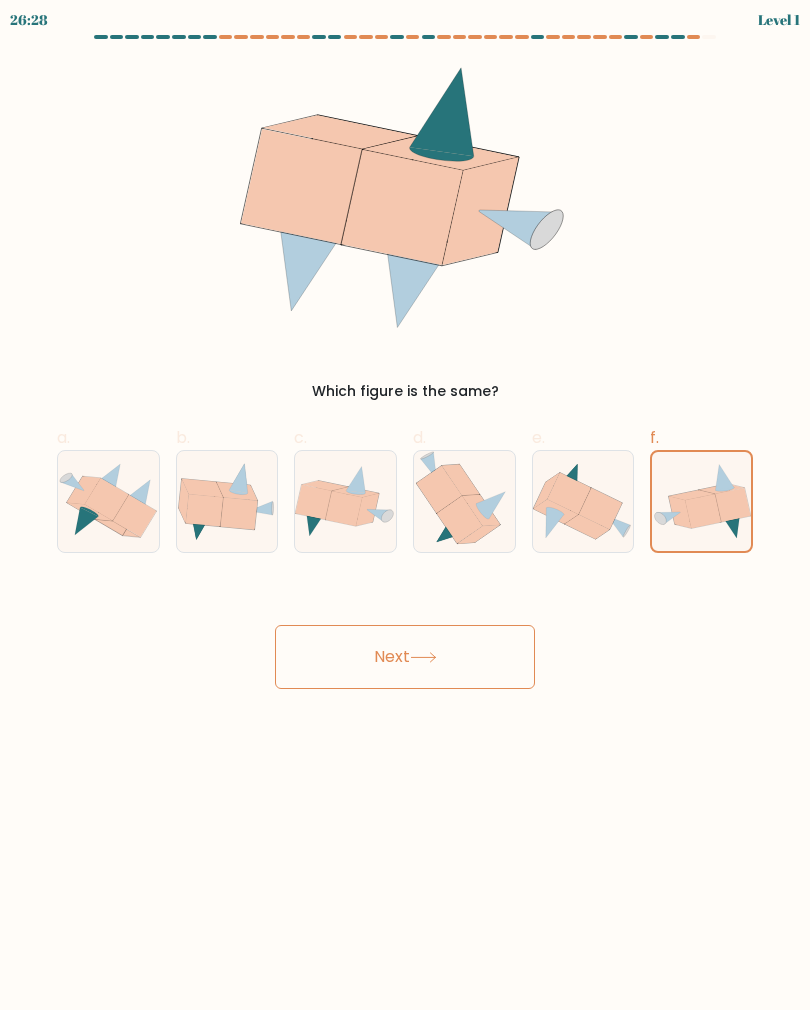 click on "Next" at bounding box center (405, 657) 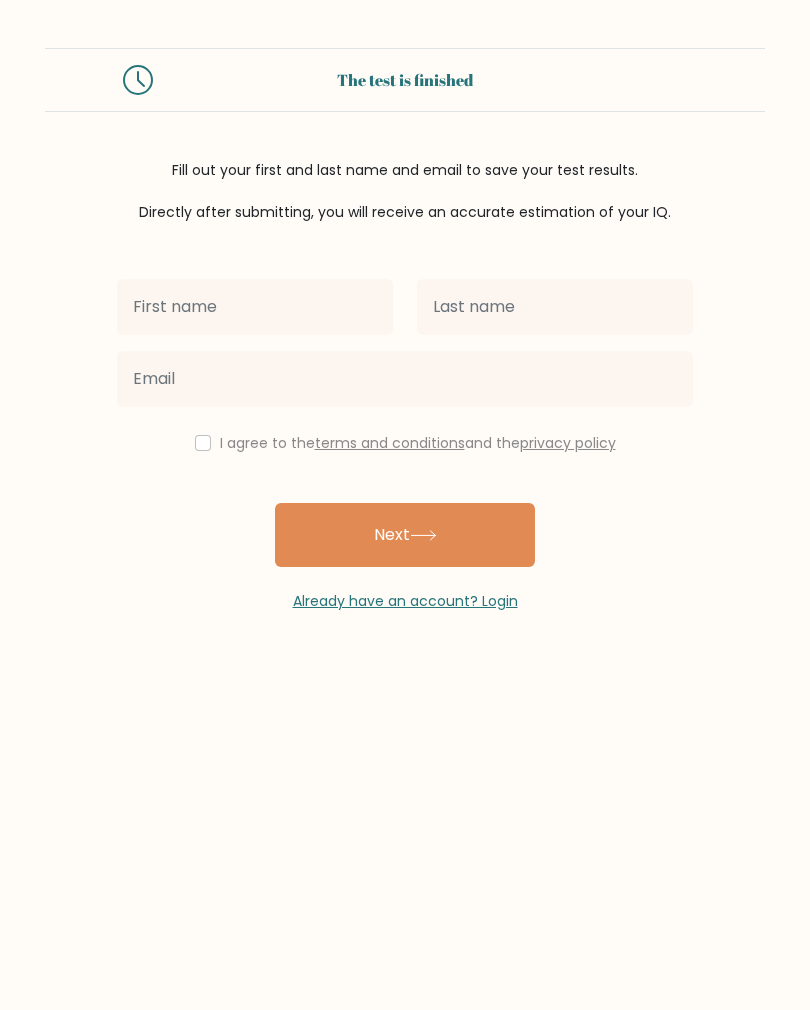 scroll, scrollTop: 0, scrollLeft: 0, axis: both 